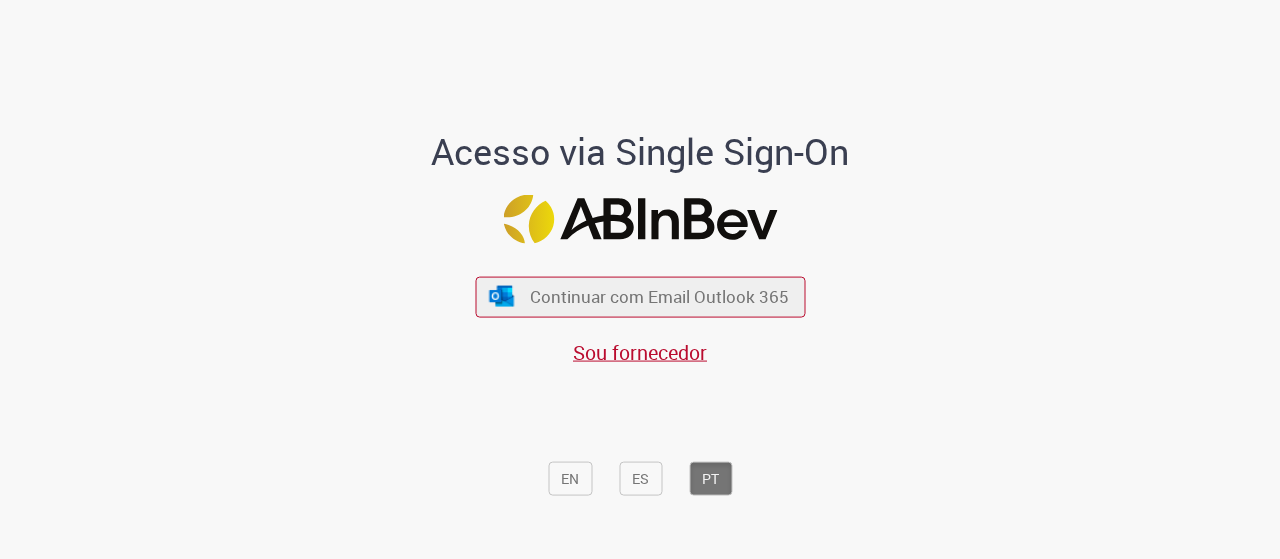 scroll, scrollTop: 0, scrollLeft: 0, axis: both 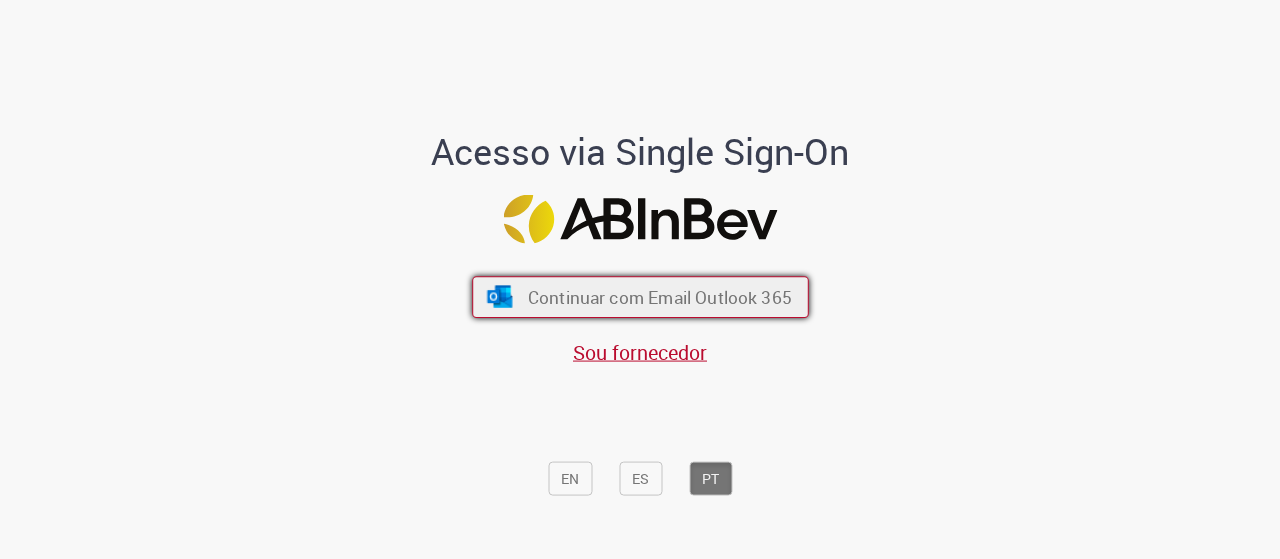 click on "Continuar com Email Outlook 365" at bounding box center [659, 296] 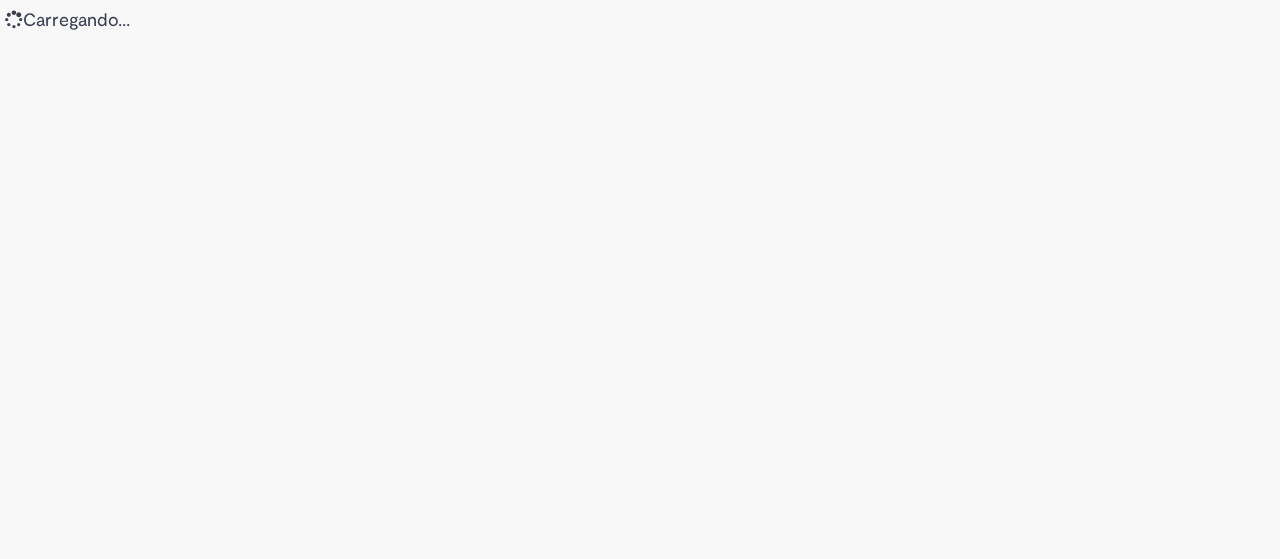 scroll, scrollTop: 0, scrollLeft: 0, axis: both 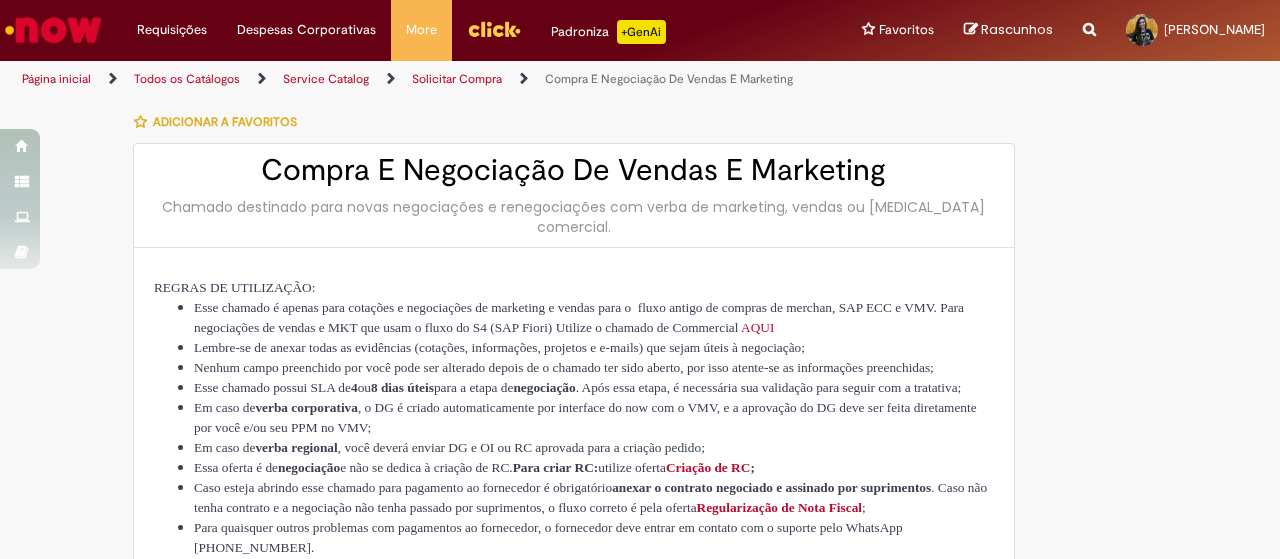 type on "********" 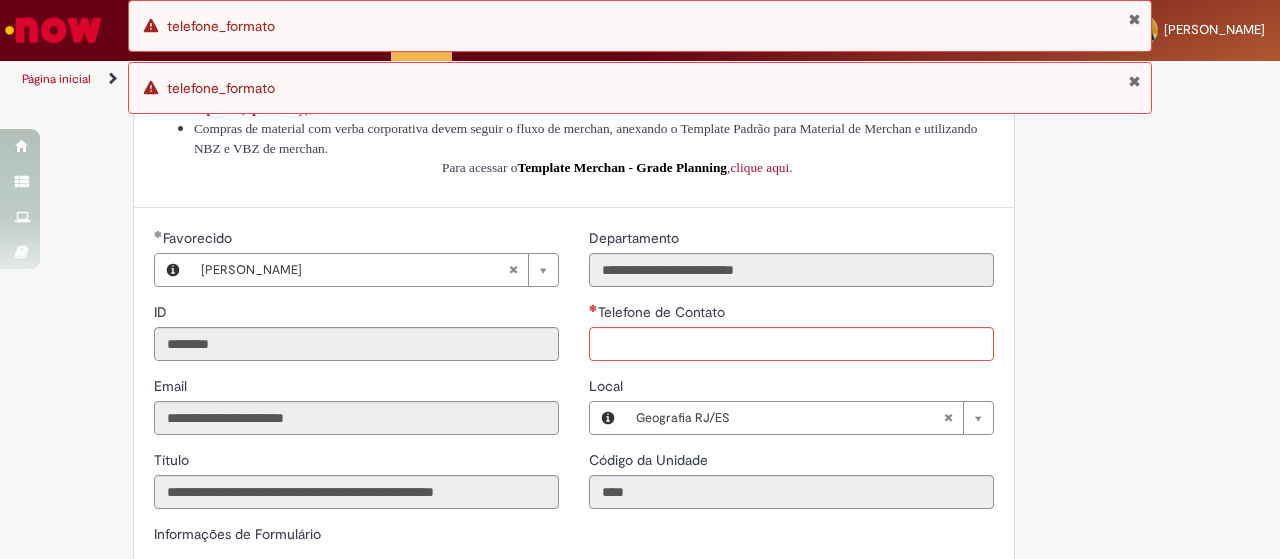 scroll, scrollTop: 540, scrollLeft: 0, axis: vertical 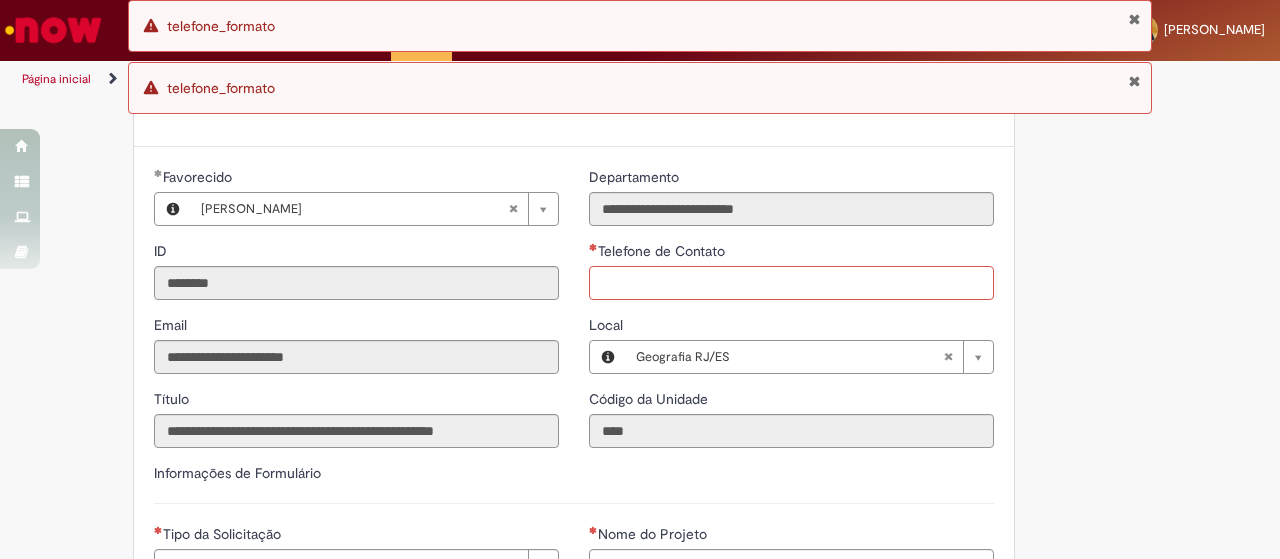 click on "Telefone de Contato" at bounding box center [791, 283] 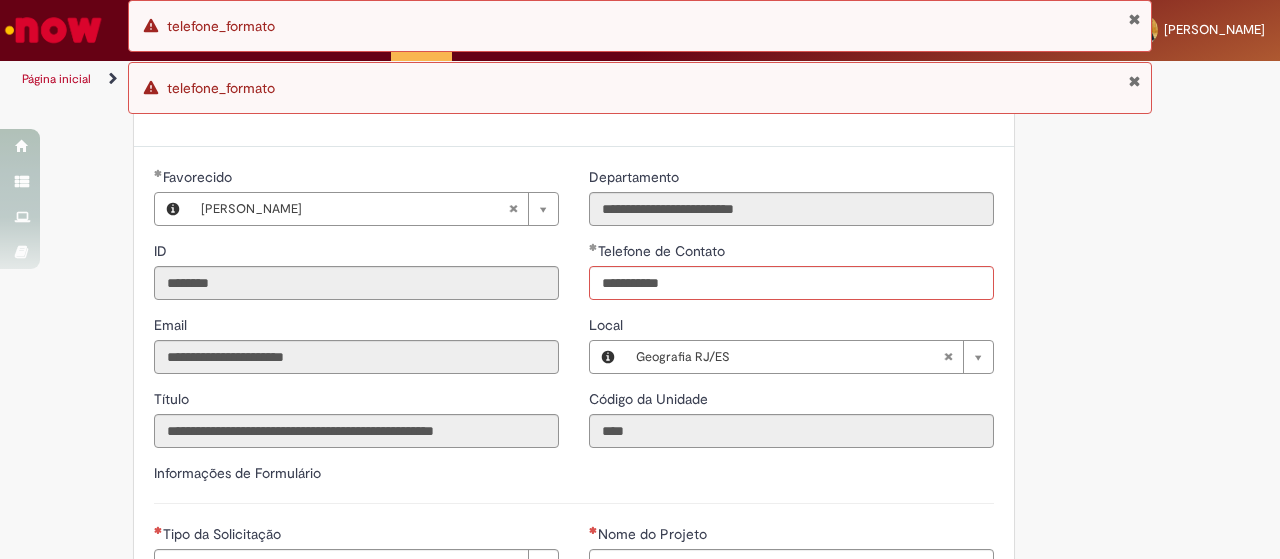 type on "**********" 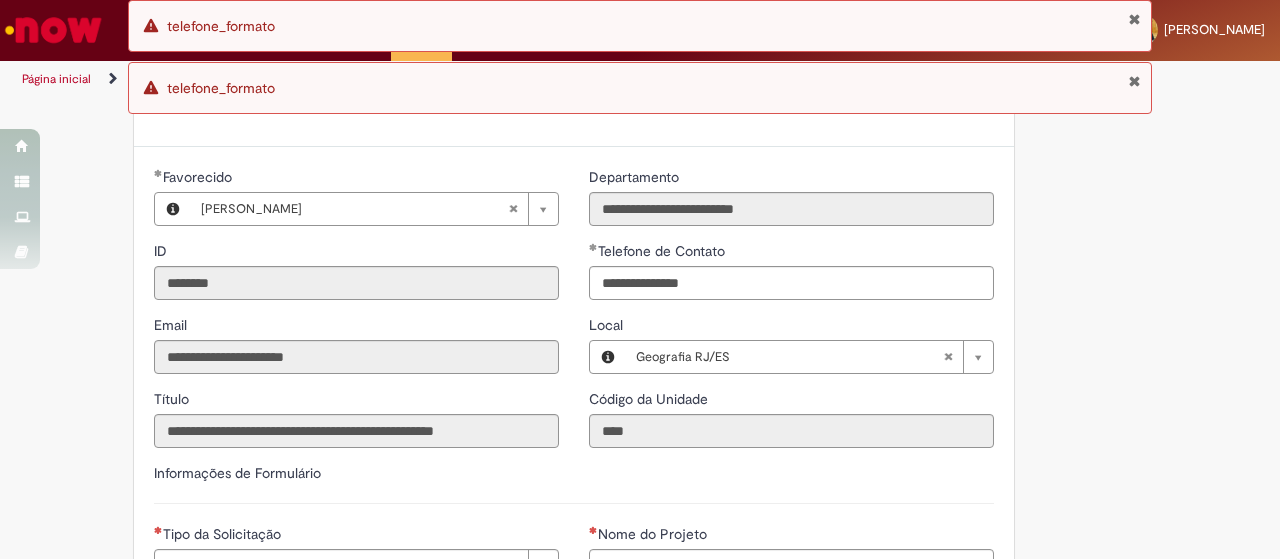 click on "Adicionar a Favoritos
Compra E Negociação De Vendas E Marketing
Chamado destinado para novas negociações e renegociações com verba de marketing, vendas ou capex comercial.
REGRAS DE UTILIZA ÇÃ O:
Esse chamado é apenas para   cotações e negociações de marketing e vendas   para o  fluxo antigo de compras de merchan, SAP ECC e VMV. Para negociações de vendas e MKT que usam o fluxo do S4 (SAP Fiori) Utilize o chamado de Commercial   AQUI
Lembre-se de anexar todas as evidências (cotações, informações, projetos e e-mails) que sejam úteis à negociação;
Nenhum campo preenchido por você pode ser alterado depois de o chamado ter sido aberto, por isso atente-se as informações preenchidas;
Esse chamado possui SLA de  4  ou  8 dias úteis  para a etapa de  negociação . Após essa etapa, é necessária sua validação para seguir com a tratativa;
Em caso de" at bounding box center (640, 507) 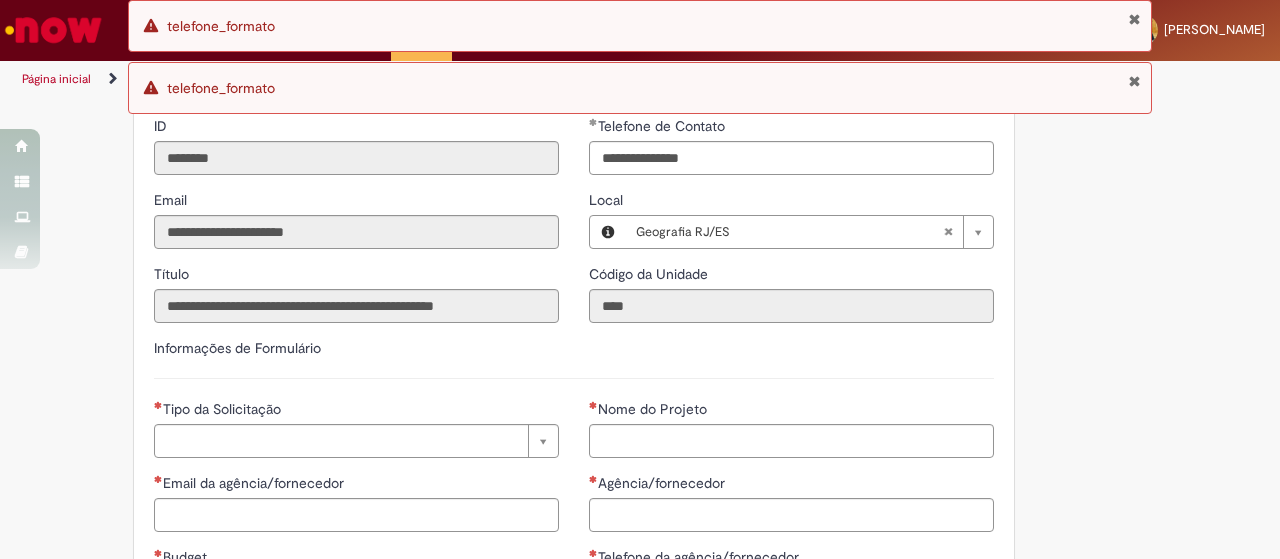 scroll, scrollTop: 683, scrollLeft: 0, axis: vertical 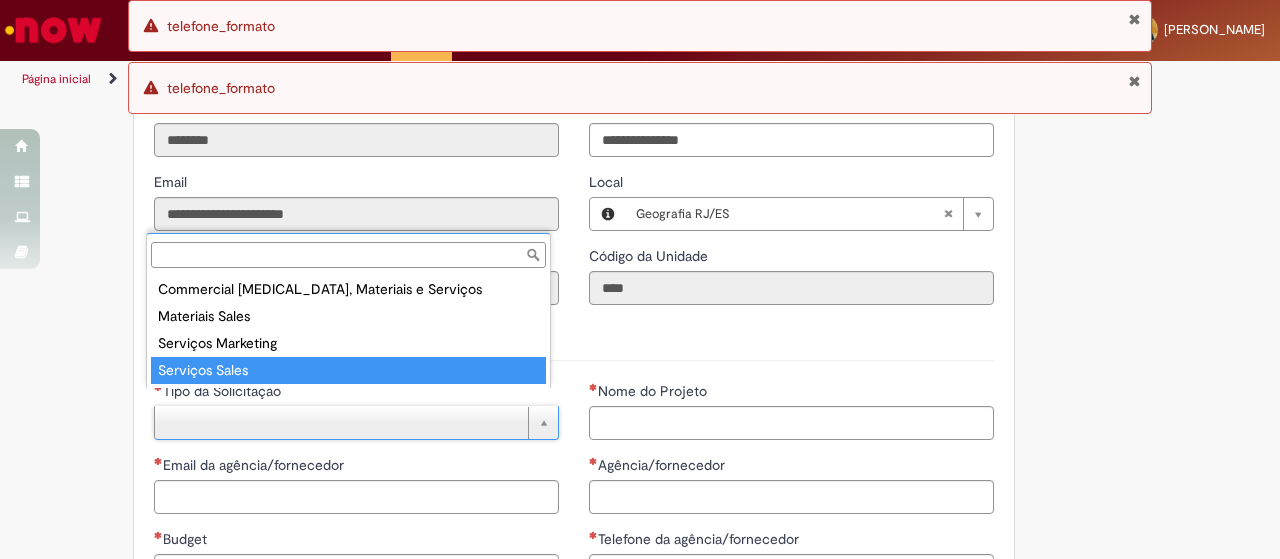 type on "**********" 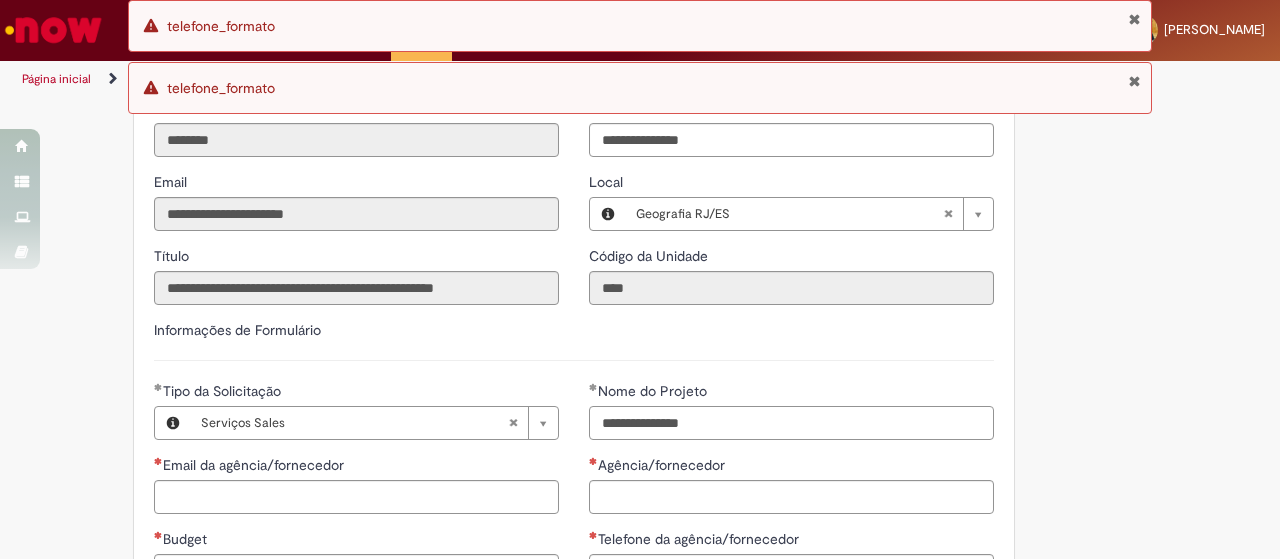type on "**********" 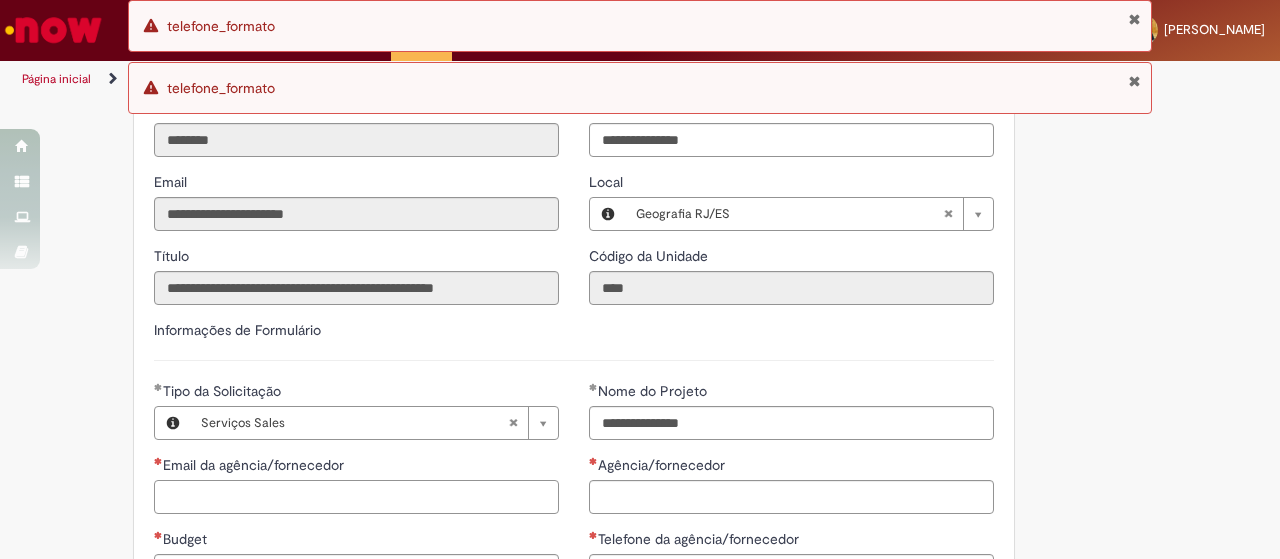 click on "Email da agência/fornecedor" at bounding box center [356, 497] 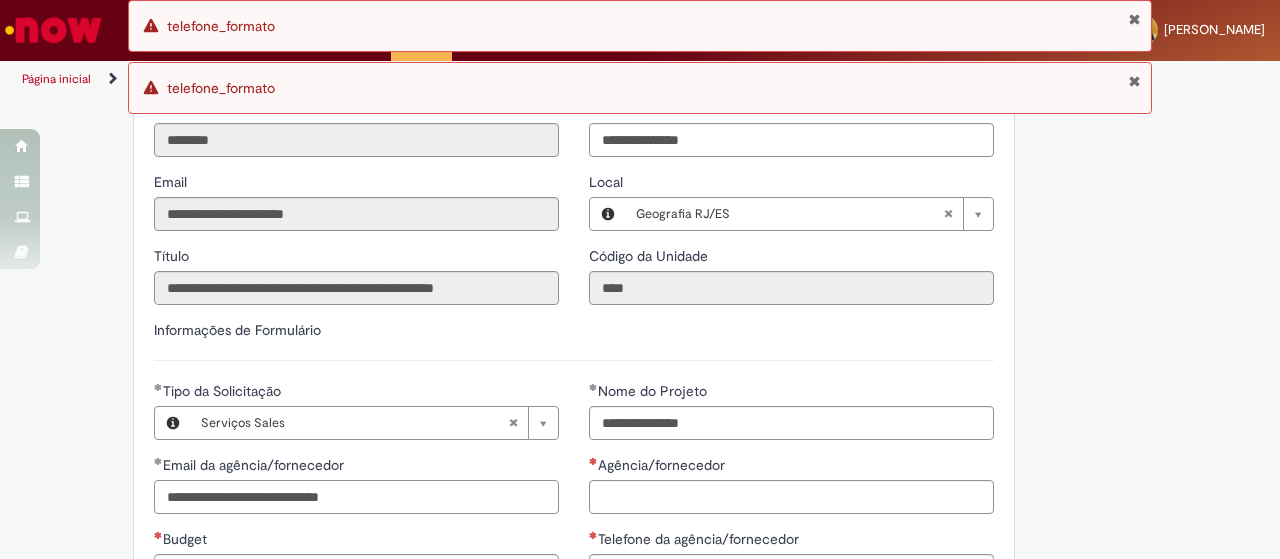 type on "**********" 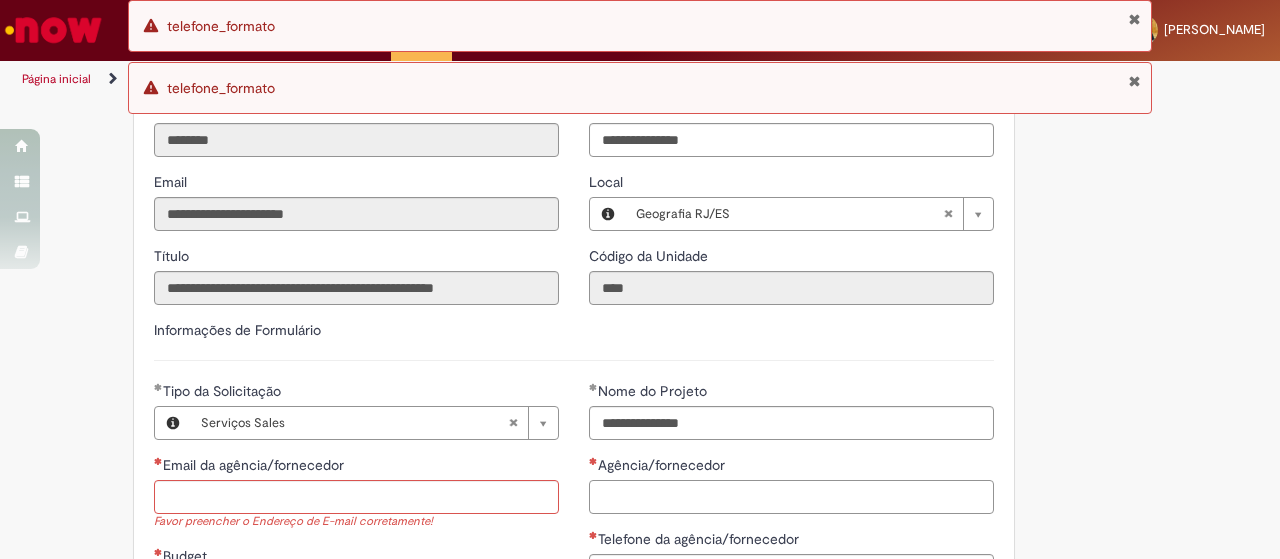 click on "Agência/fornecedor" at bounding box center [791, 497] 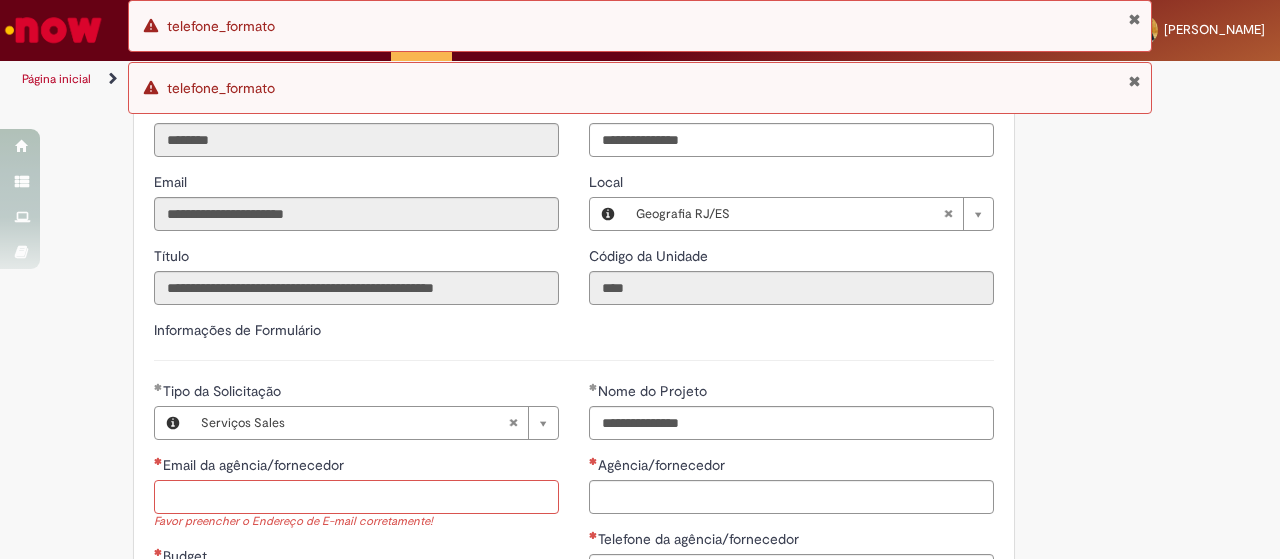click on "Email da agência/fornecedor" at bounding box center (356, 497) 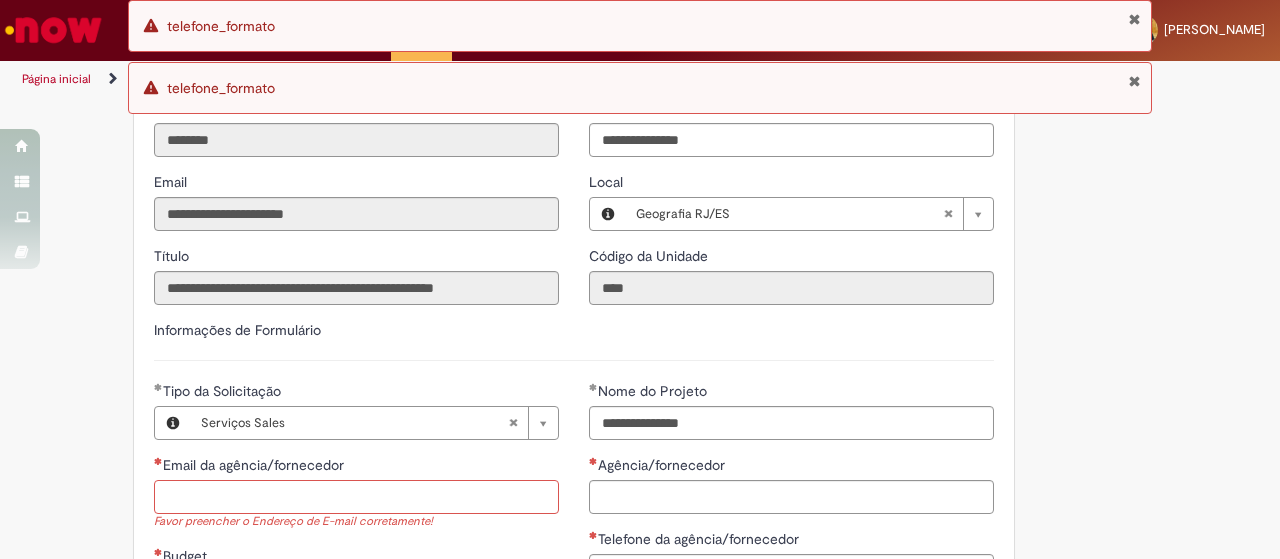 paste on "**********" 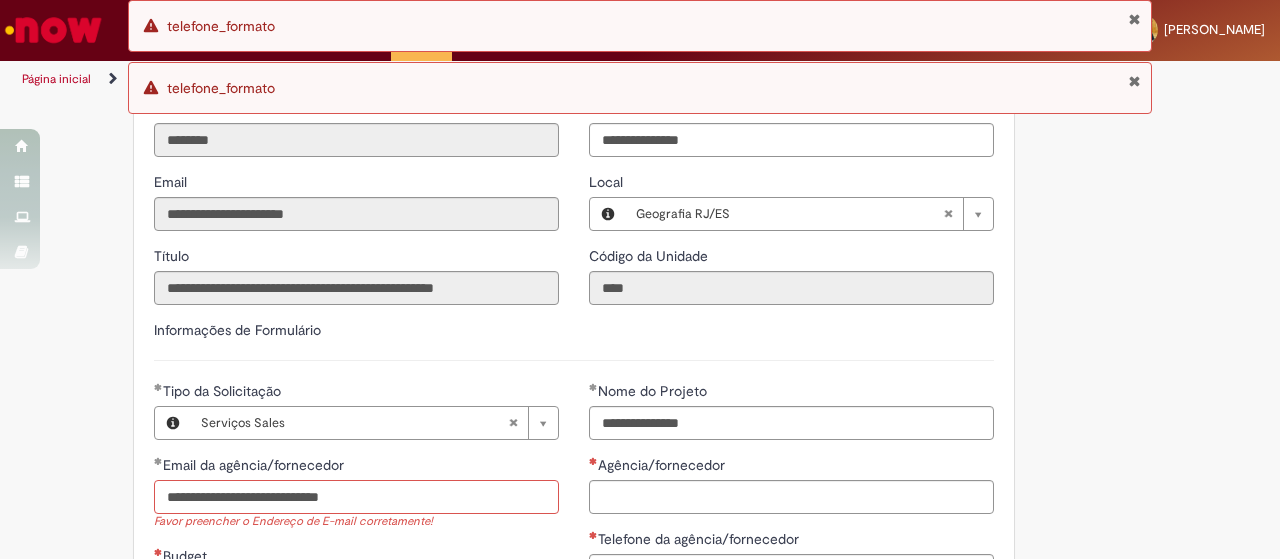 click on "**********" at bounding box center [356, 497] 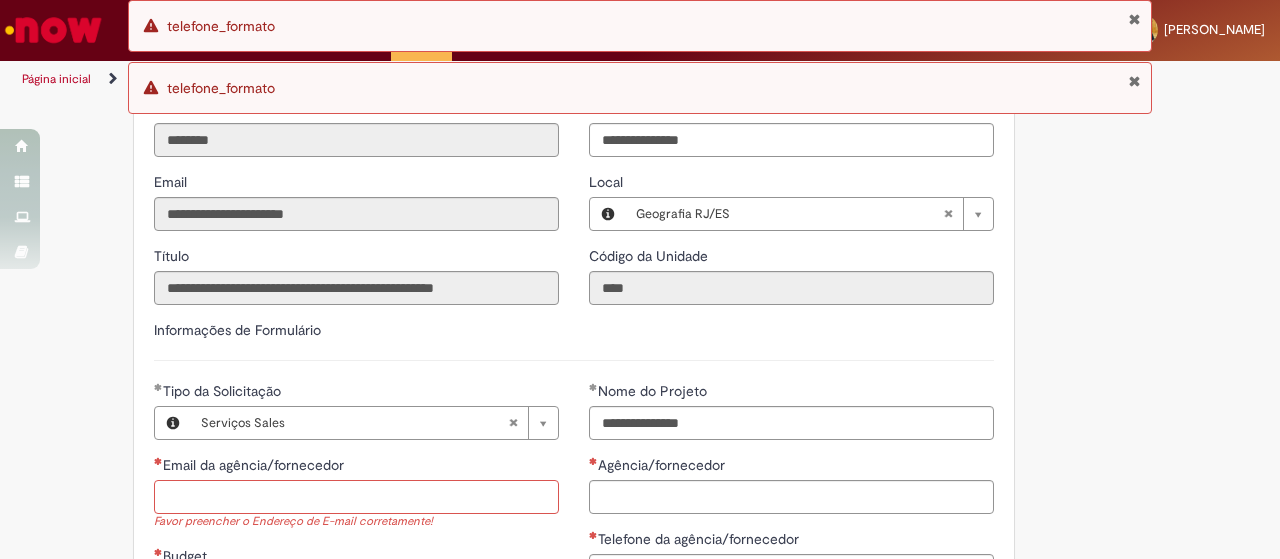 click on "Email da agência/fornecedor" at bounding box center [356, 497] 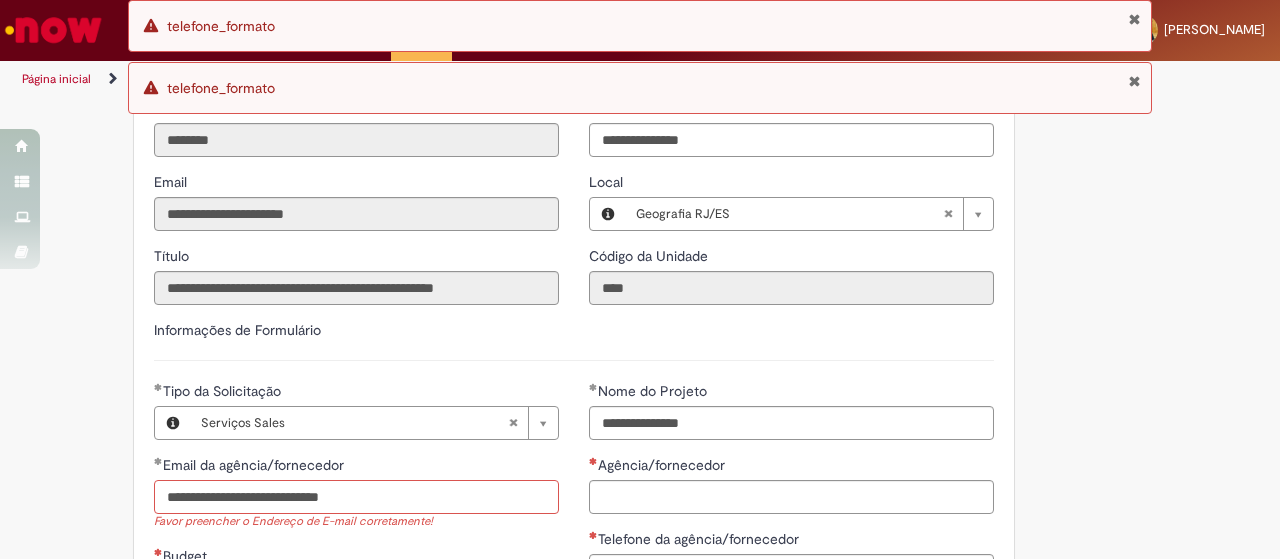 click on "**********" at bounding box center (356, 497) 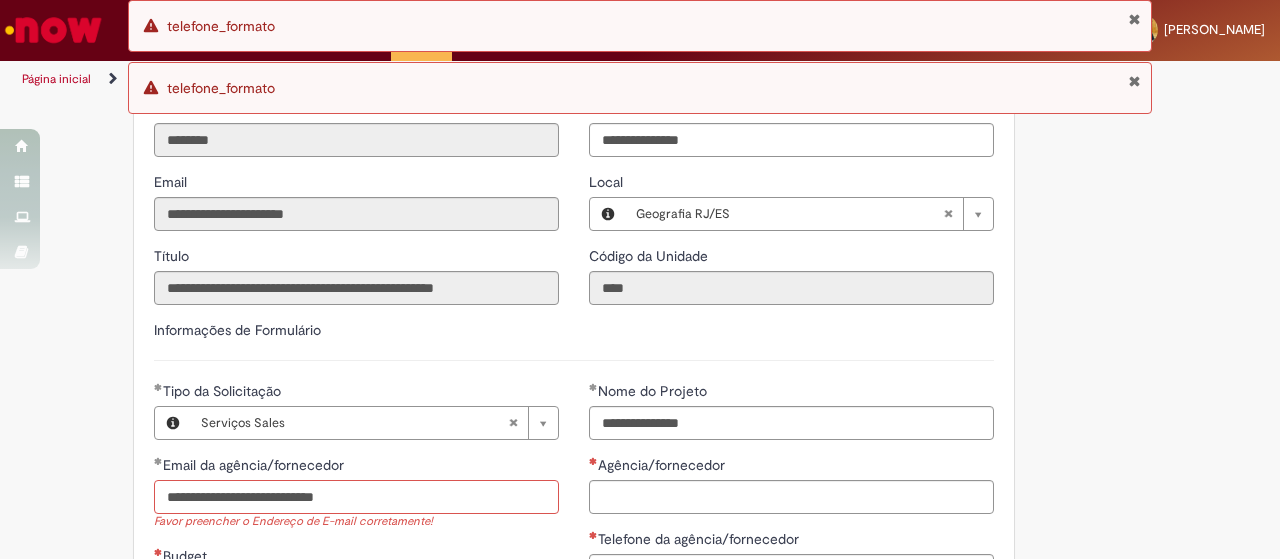 type on "**********" 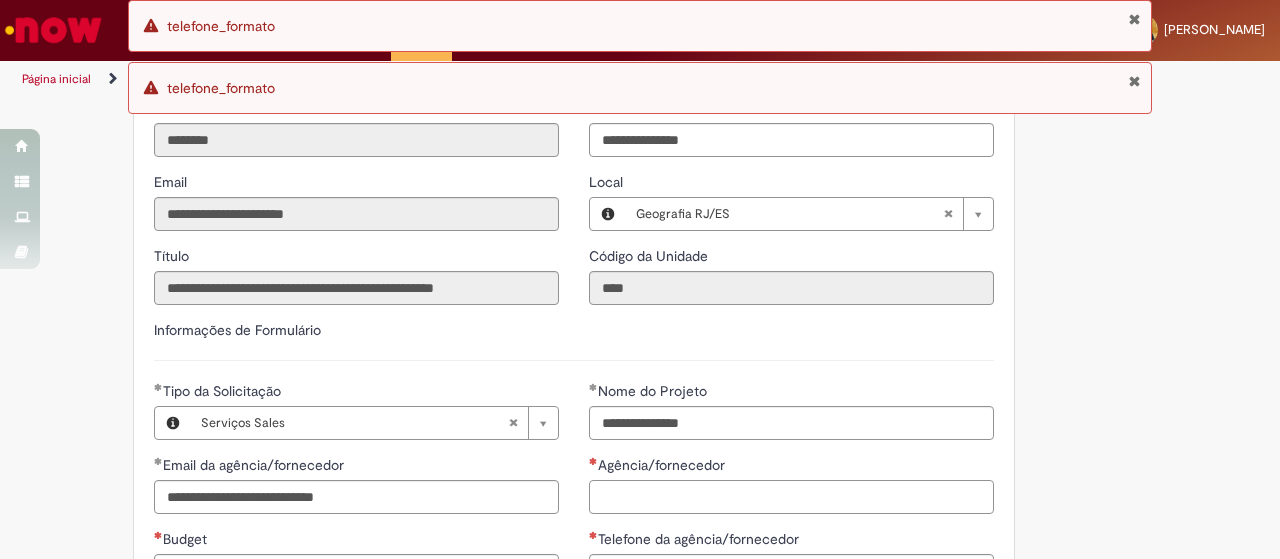 click on "Agência/fornecedor" at bounding box center [791, 497] 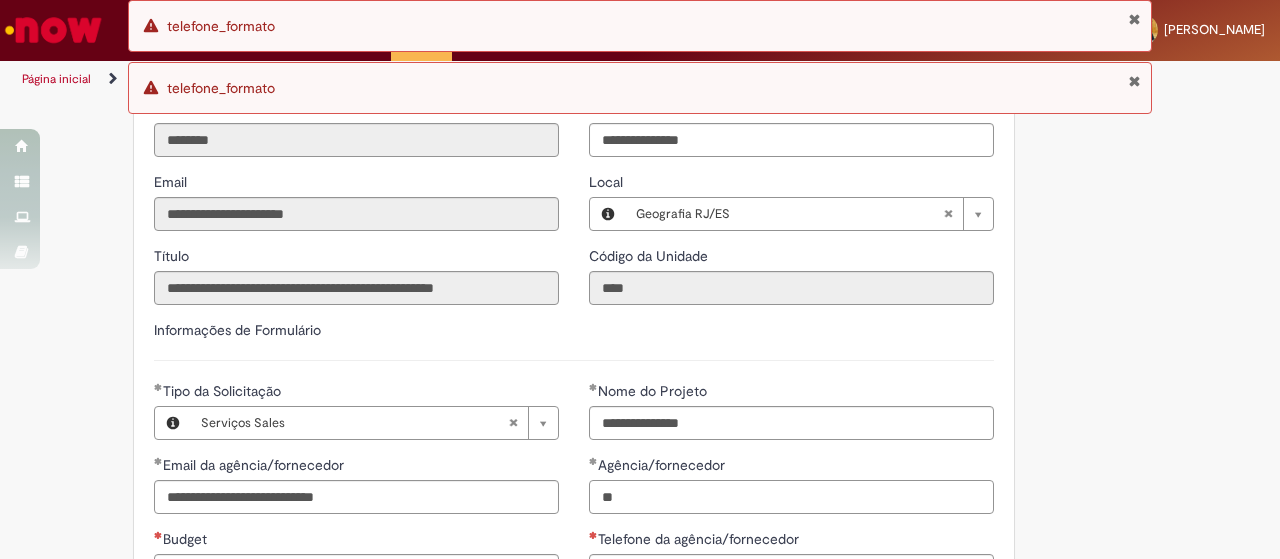 type on "*" 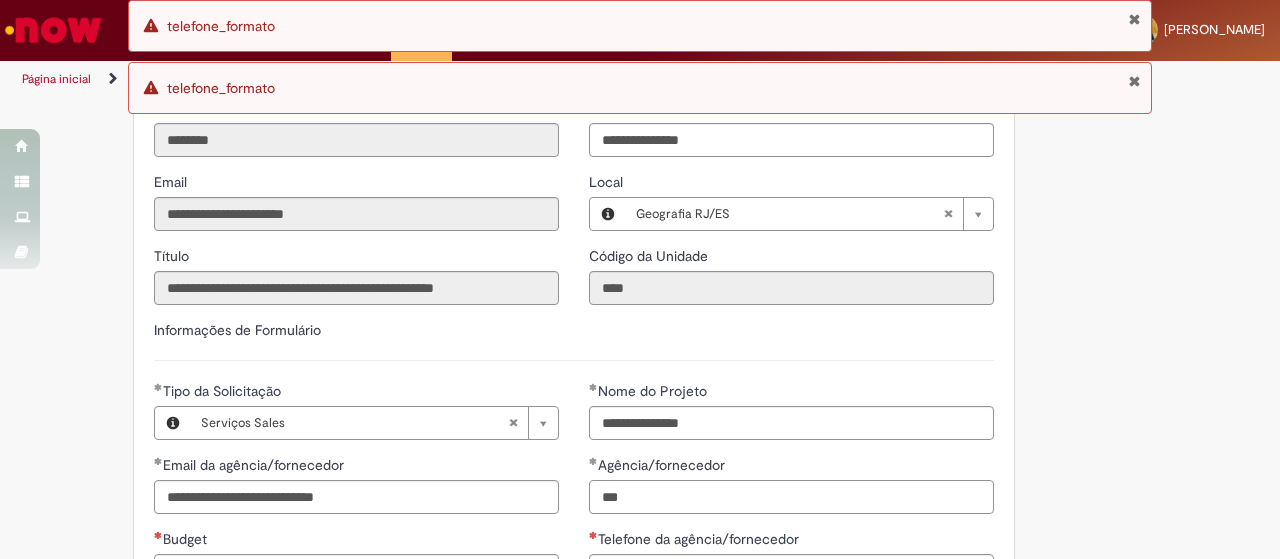 type on "***" 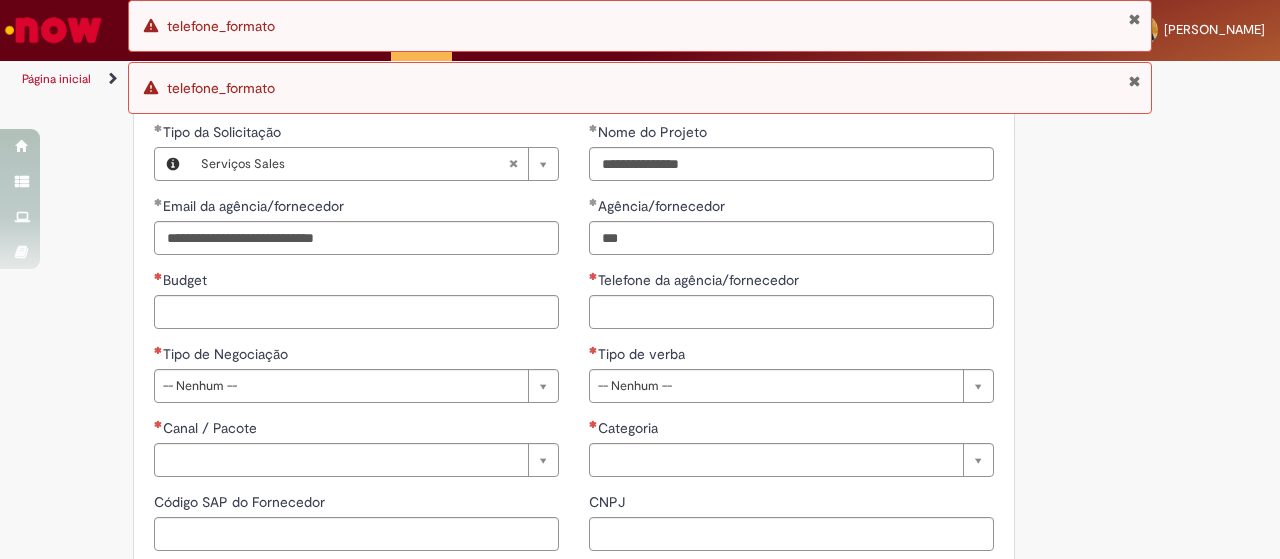 scroll, scrollTop: 1080, scrollLeft: 0, axis: vertical 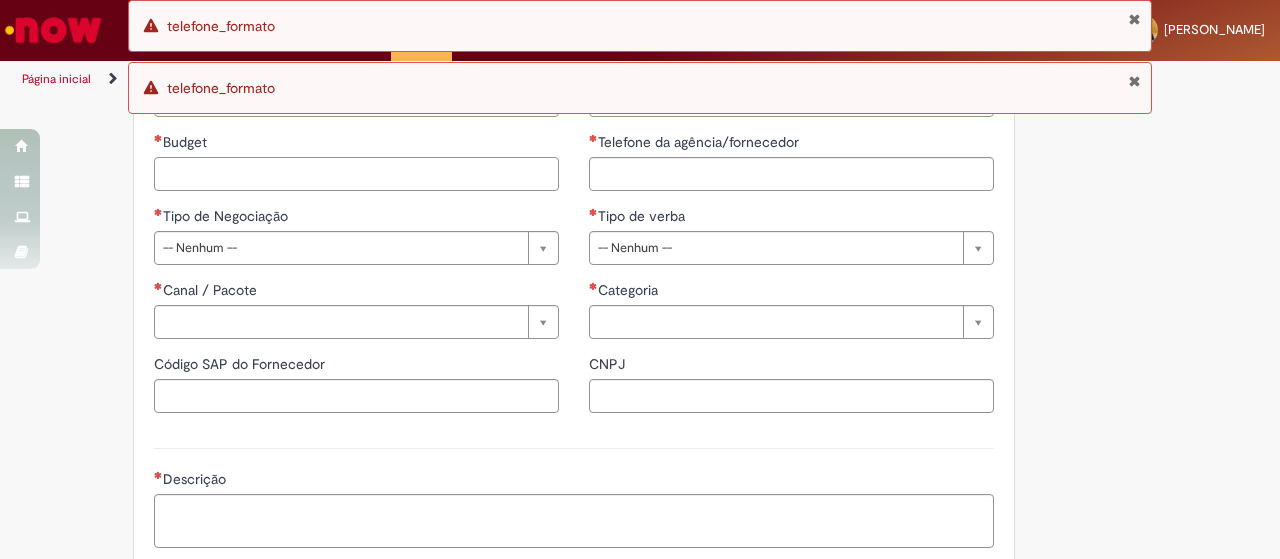 click on "Budget" at bounding box center [356, 174] 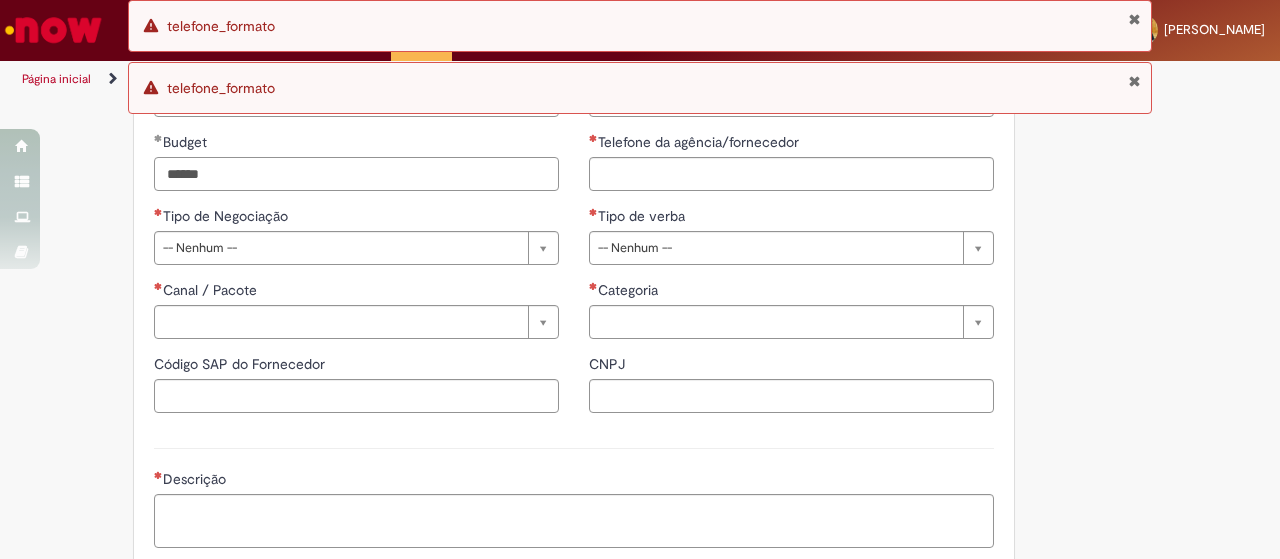 type on "******" 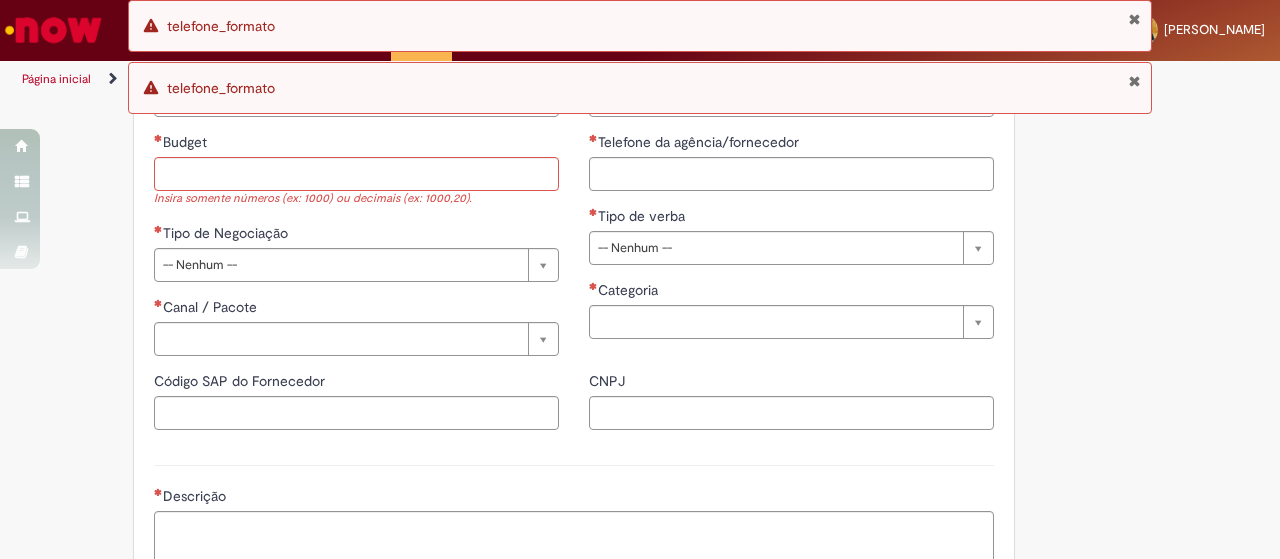 click on "Telefone da agência/fornecedor" at bounding box center [791, 144] 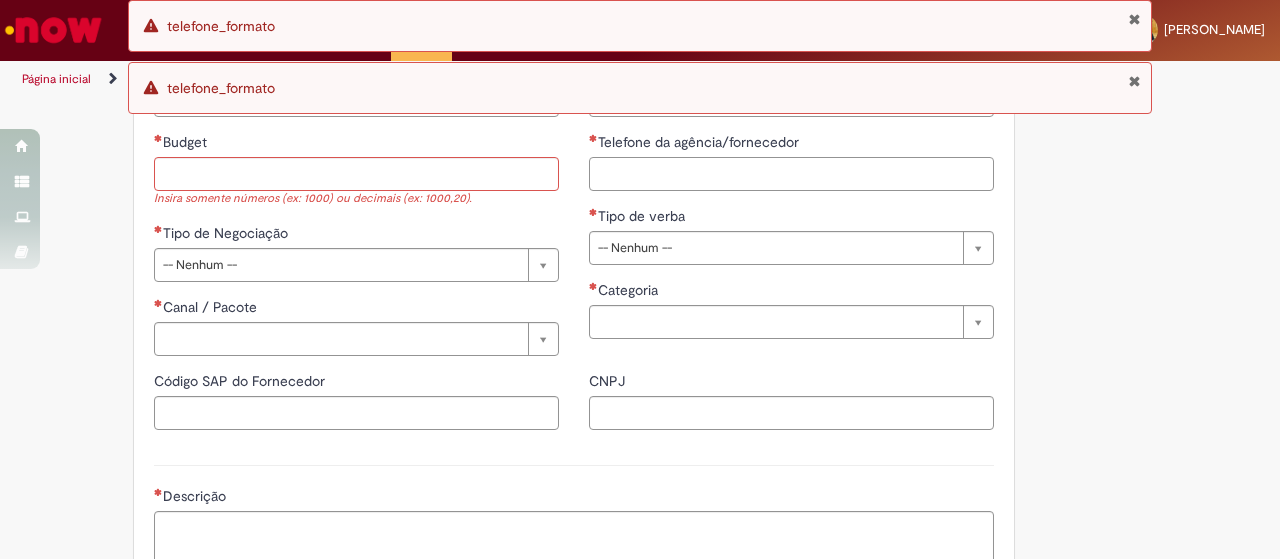 click on "Telefone da agência/fornecedor" at bounding box center [791, 174] 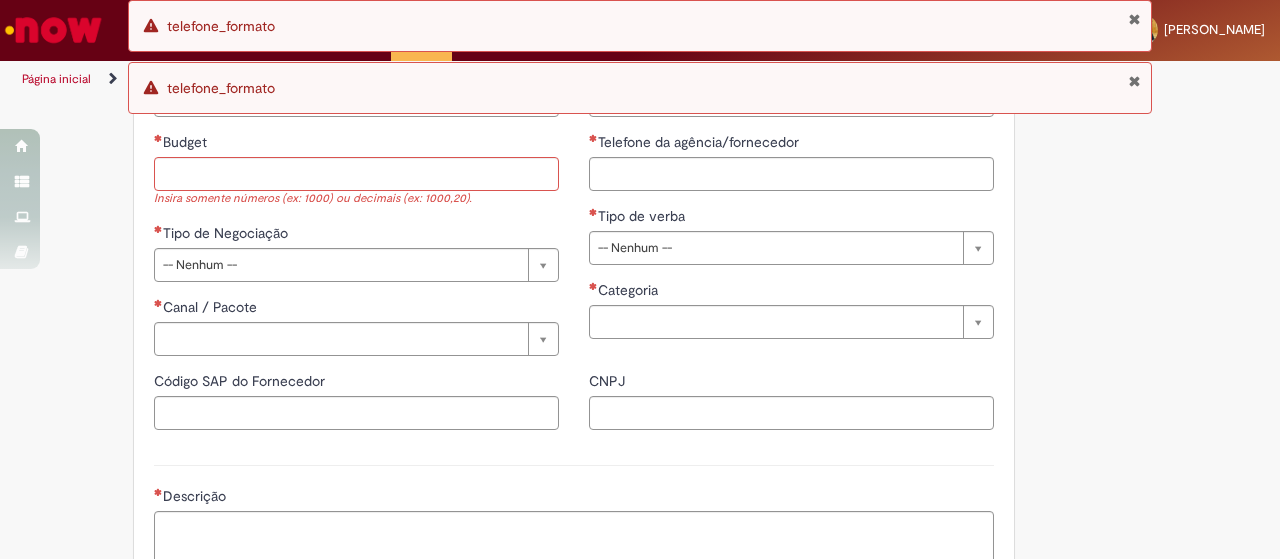 click on "Budget Insira somente números (ex: 1000) ou decimais (ex: 1000,20)." at bounding box center (356, 170) 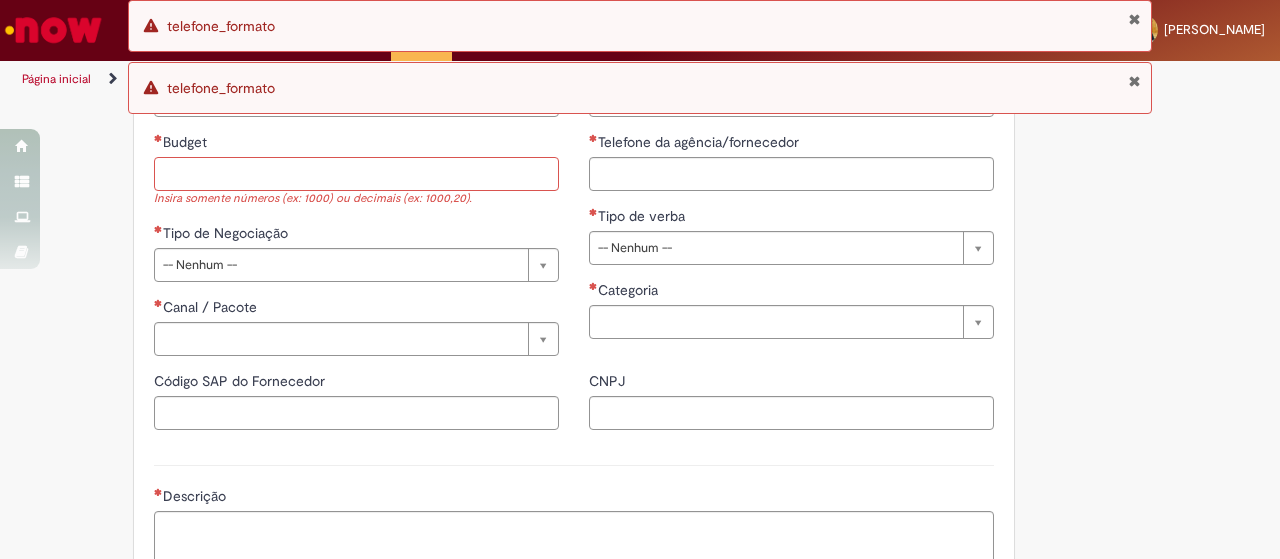 click on "Budget" at bounding box center (356, 174) 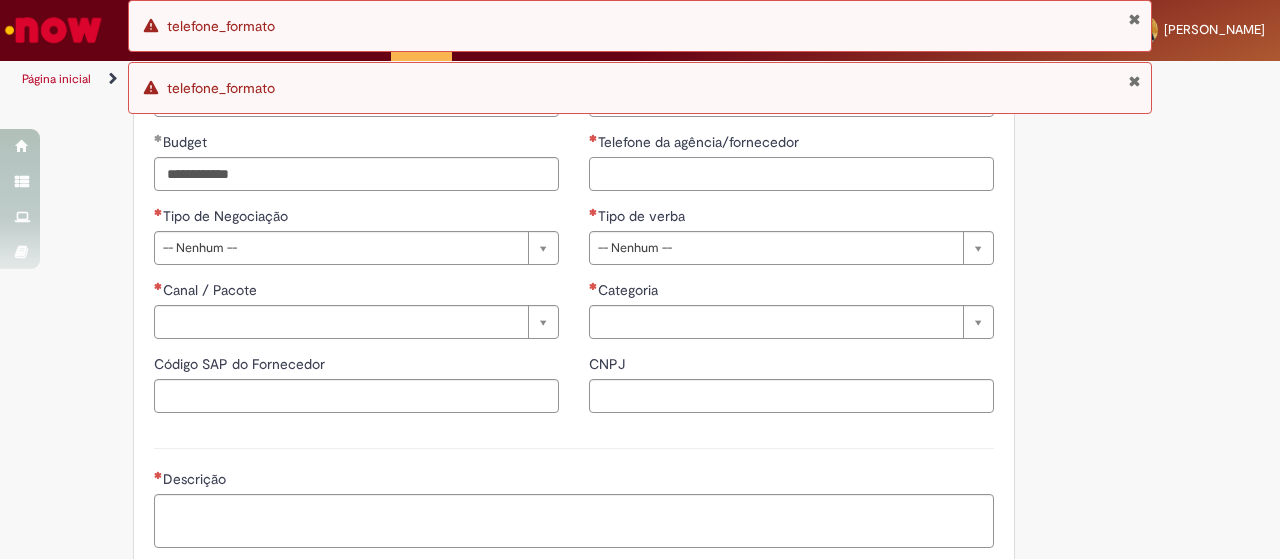 click on "Telefone da agência/fornecedor" at bounding box center (791, 174) 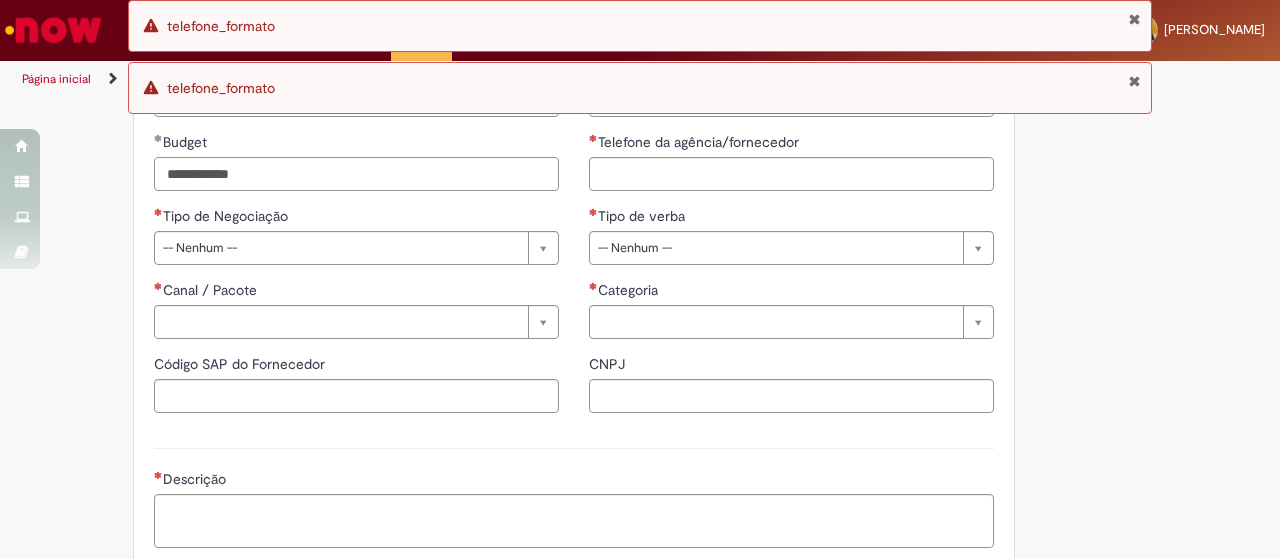 drag, startPoint x: 471, startPoint y: 152, endPoint x: 680, endPoint y: -33, distance: 279.11646 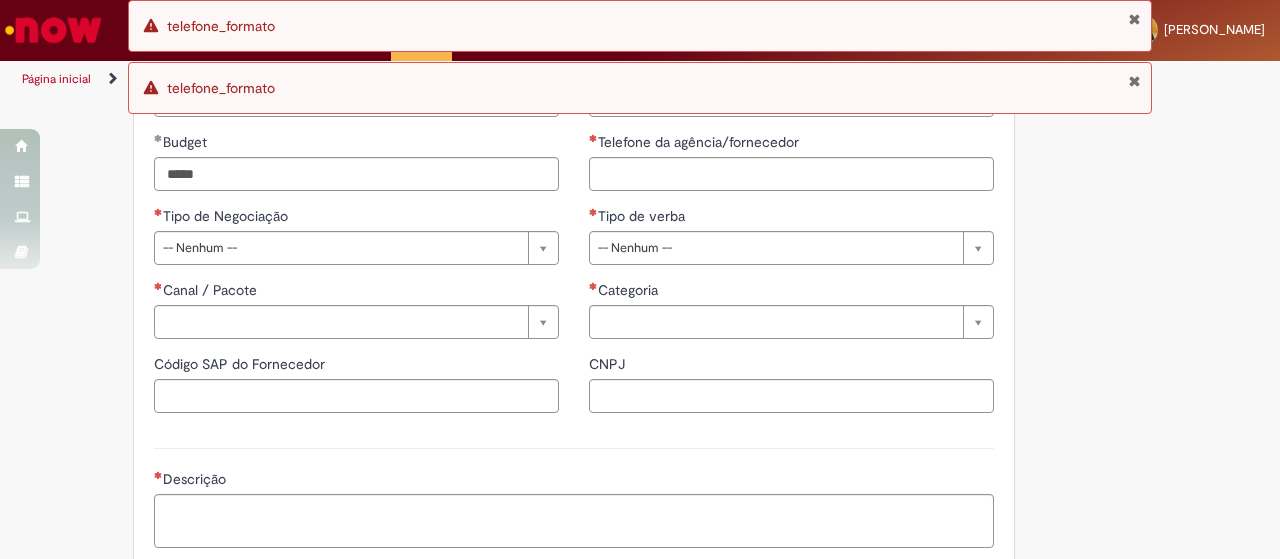 type on "**********" 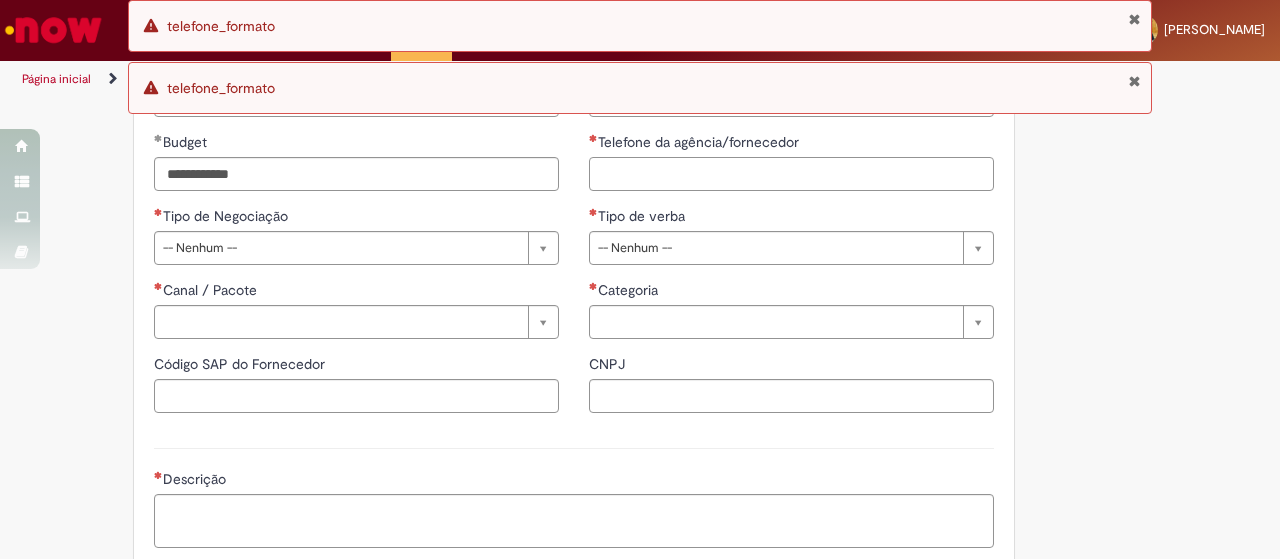 click on "Telefone da agência/fornecedor" at bounding box center (791, 174) 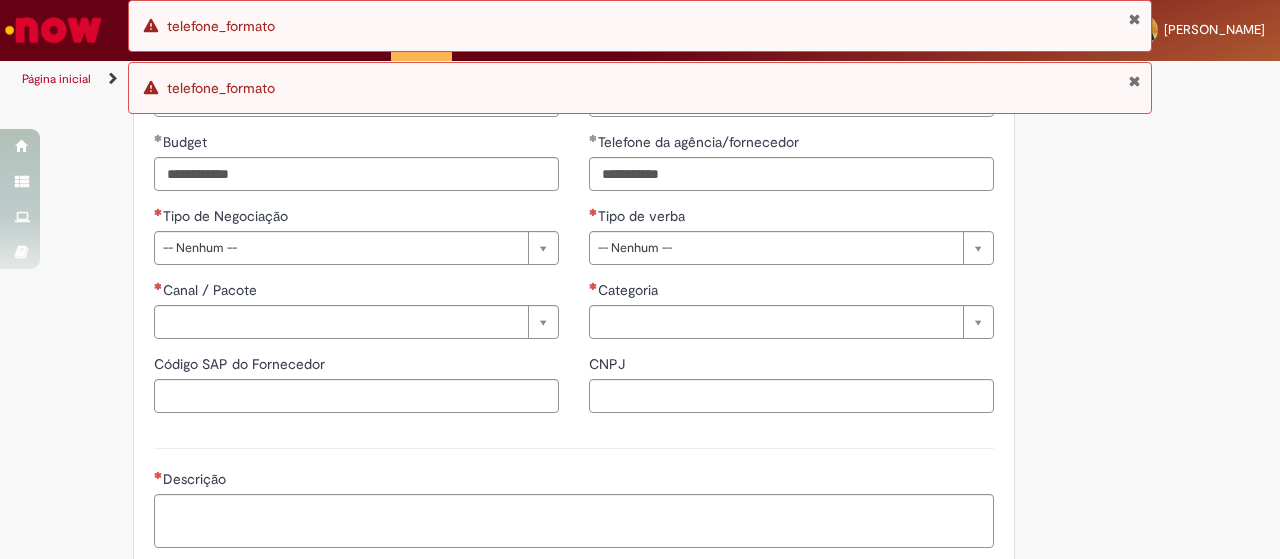 type on "**********" 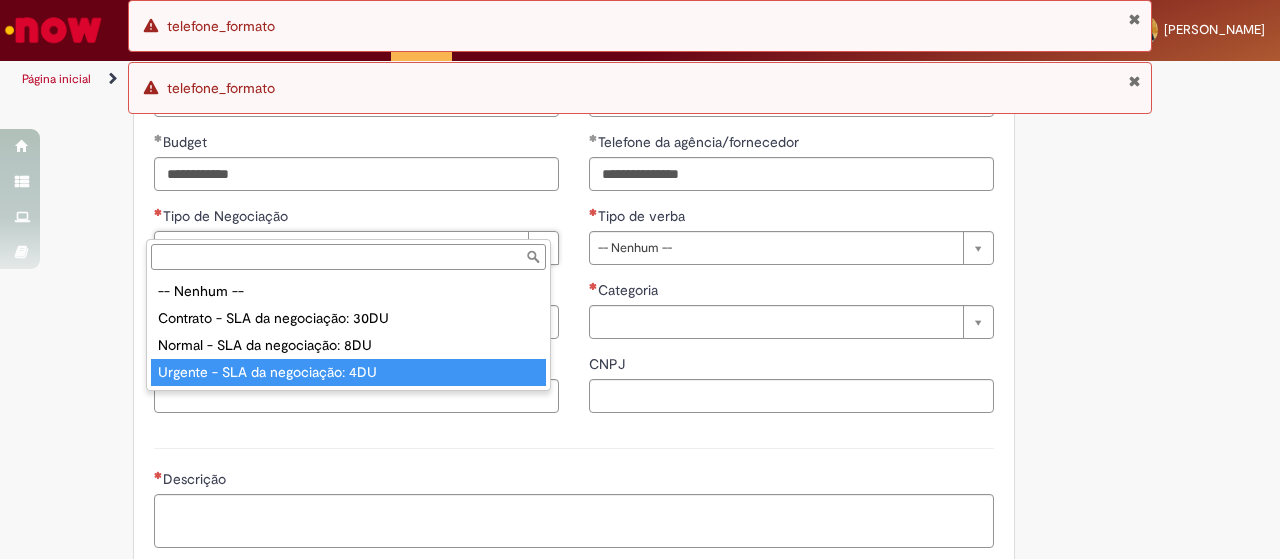 type on "**********" 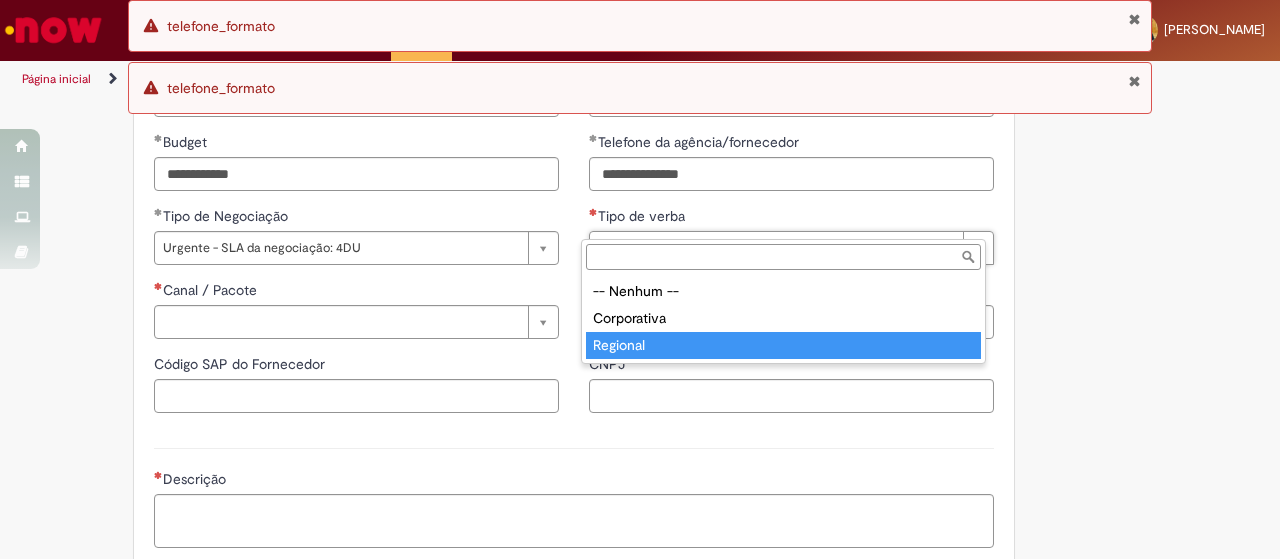 type on "********" 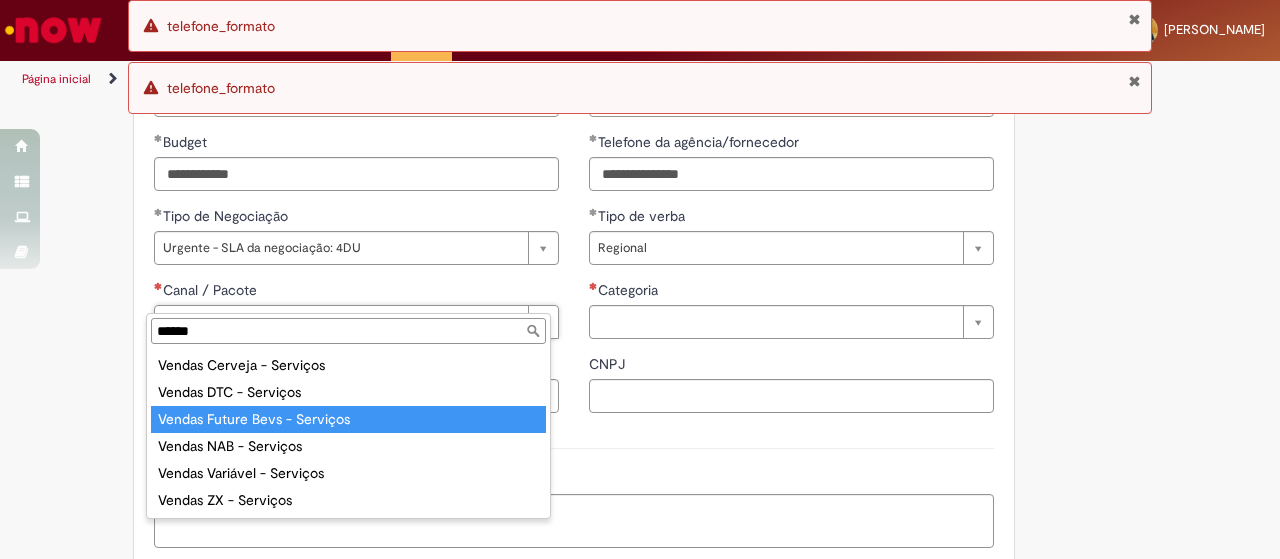 type on "******" 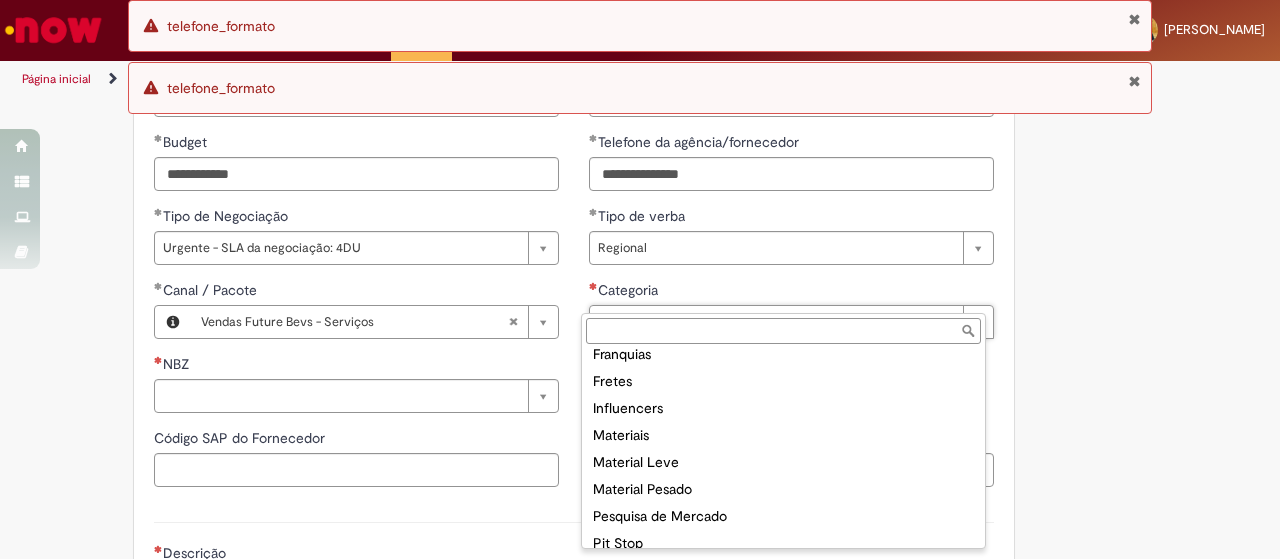 scroll, scrollTop: 159, scrollLeft: 0, axis: vertical 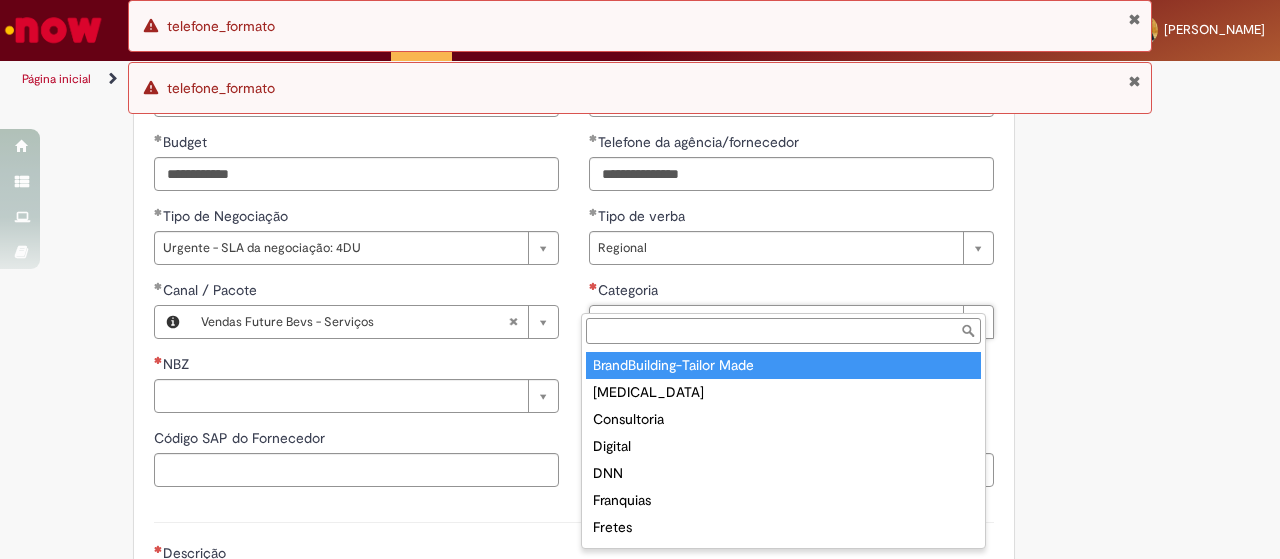 type on "**********" 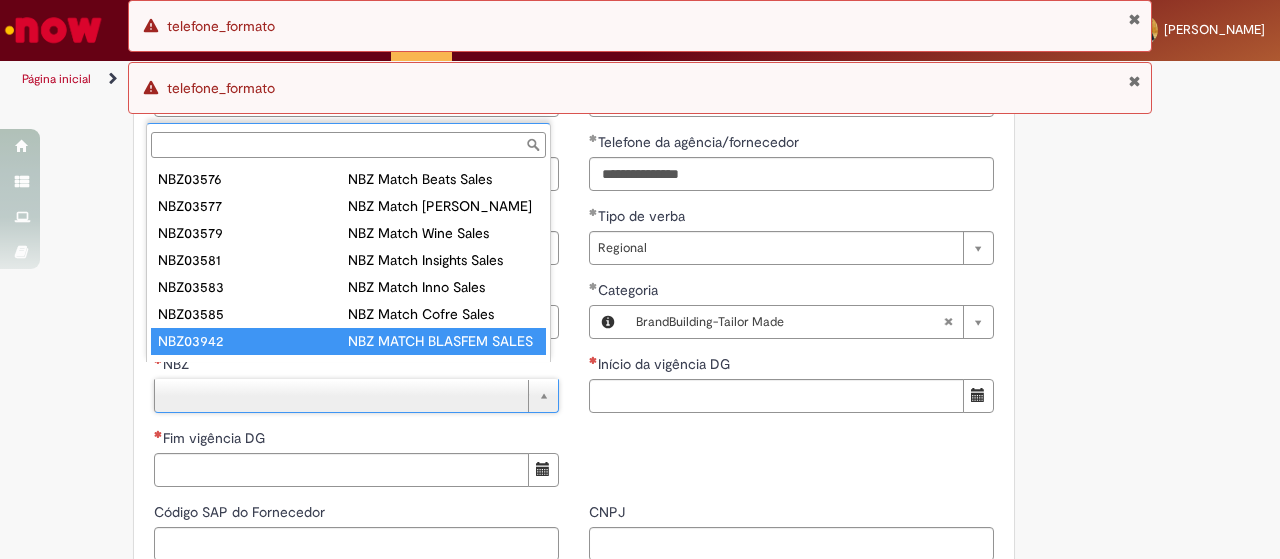scroll, scrollTop: 9, scrollLeft: 0, axis: vertical 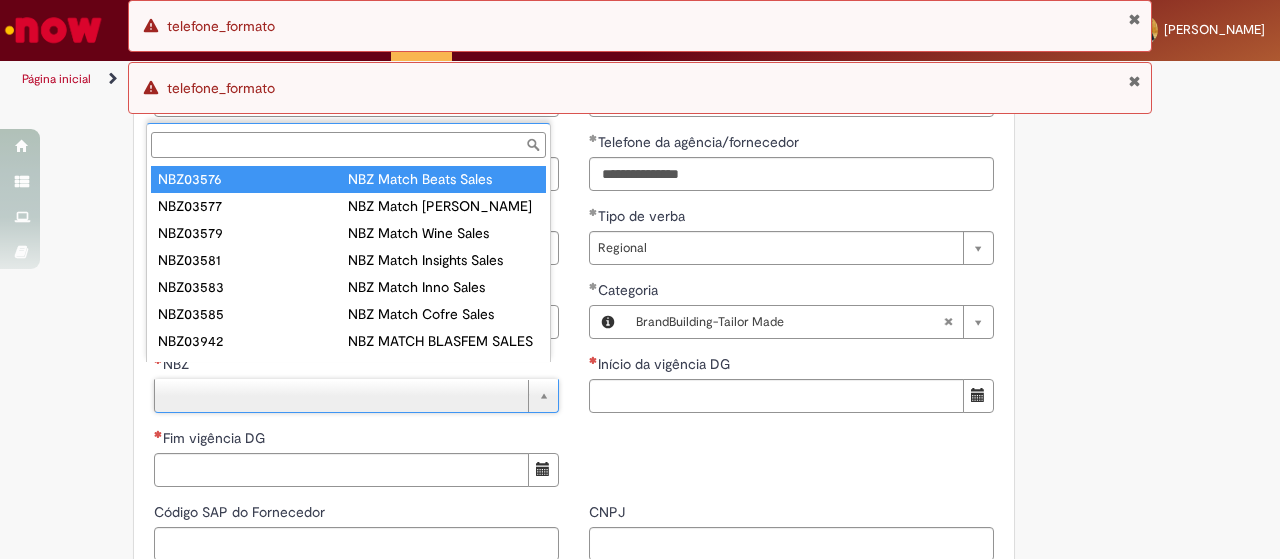 type on "********" 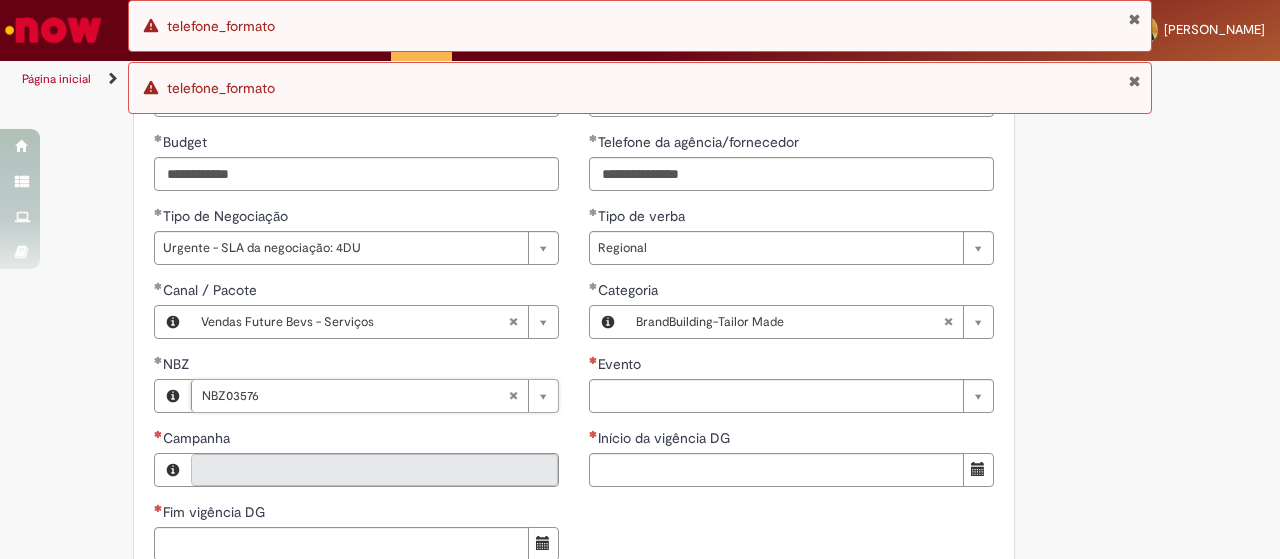 type on "********" 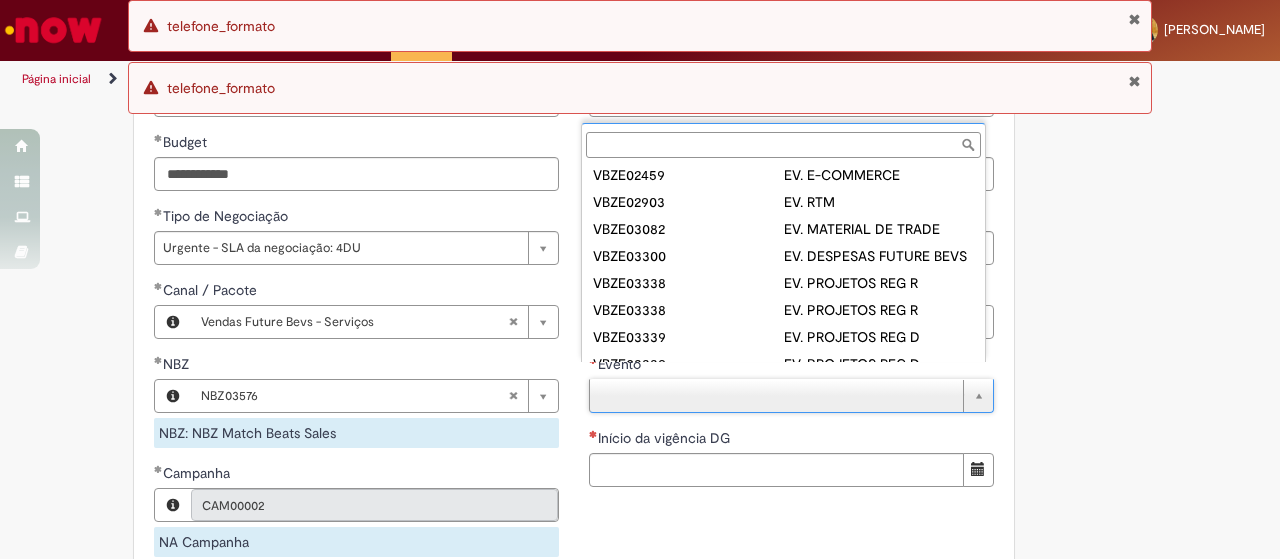 scroll, scrollTop: 148, scrollLeft: 0, axis: vertical 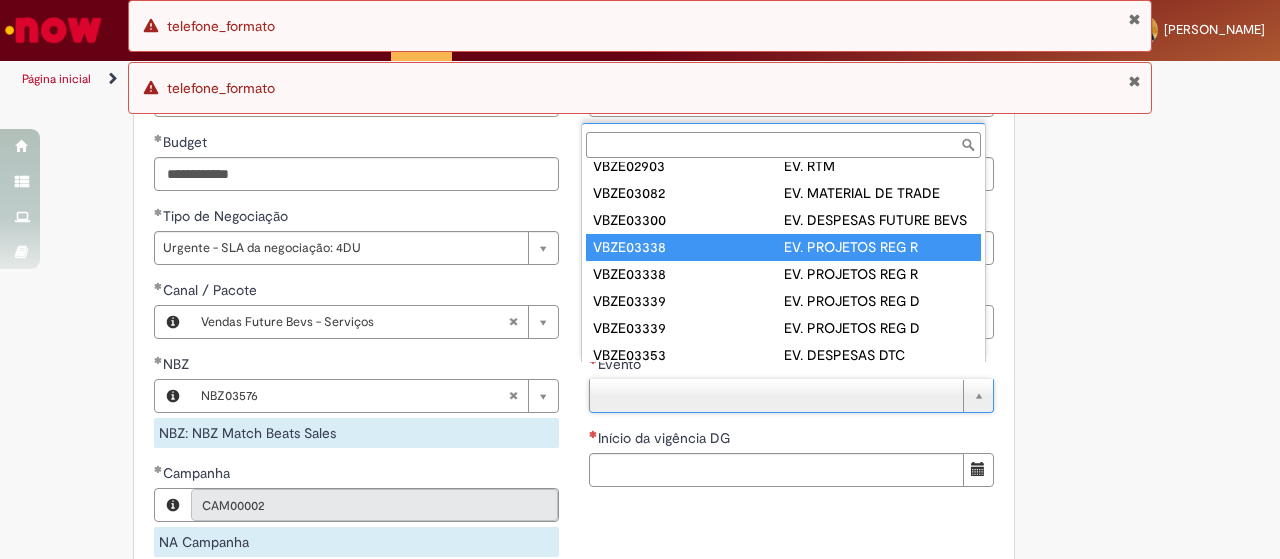 type on "*********" 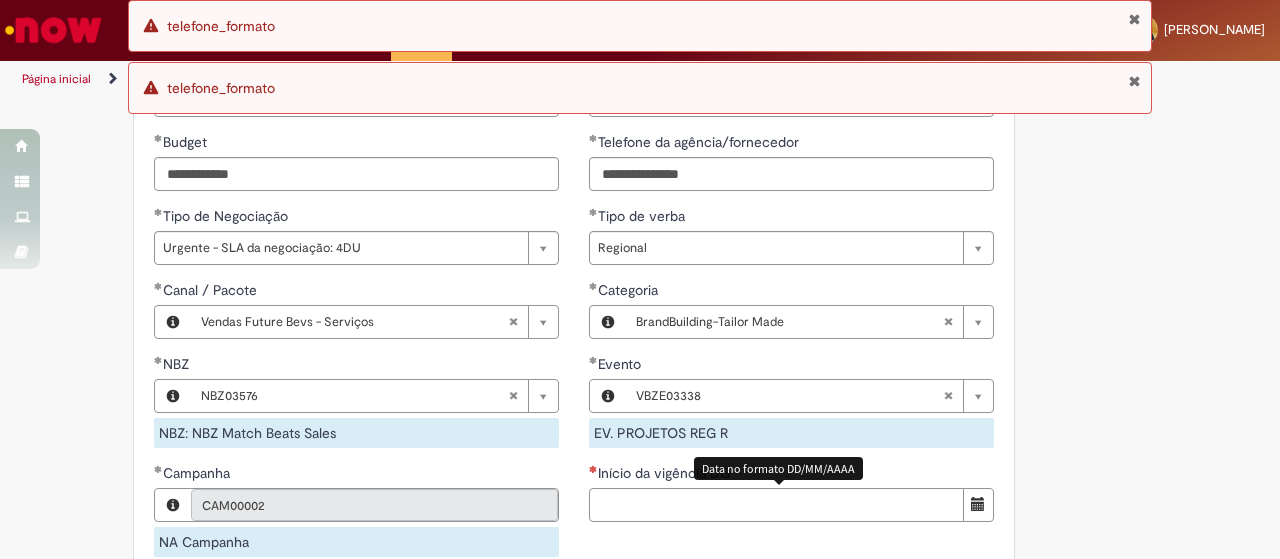 click on "Início da vigência DG" at bounding box center [776, 505] 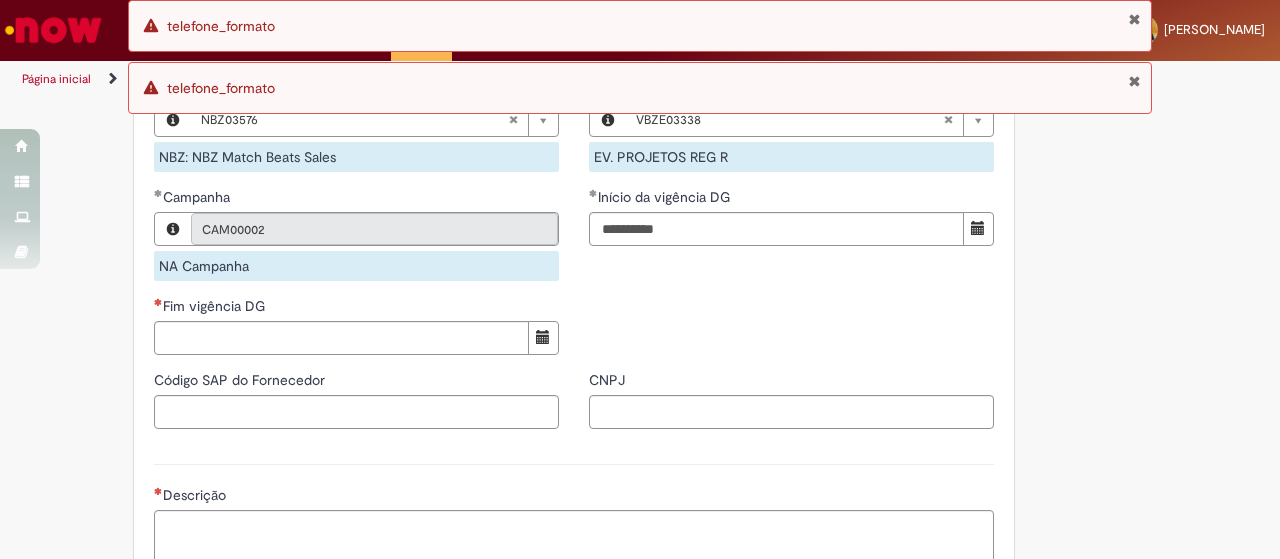 scroll, scrollTop: 1434, scrollLeft: 0, axis: vertical 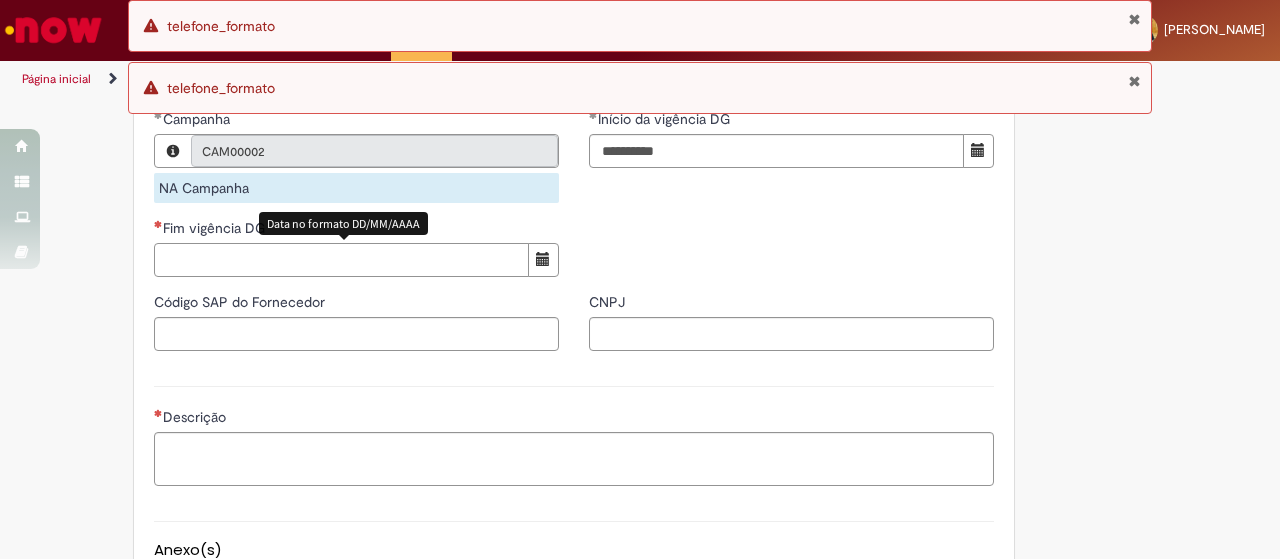 click on "Fim vigência DG" at bounding box center [341, 260] 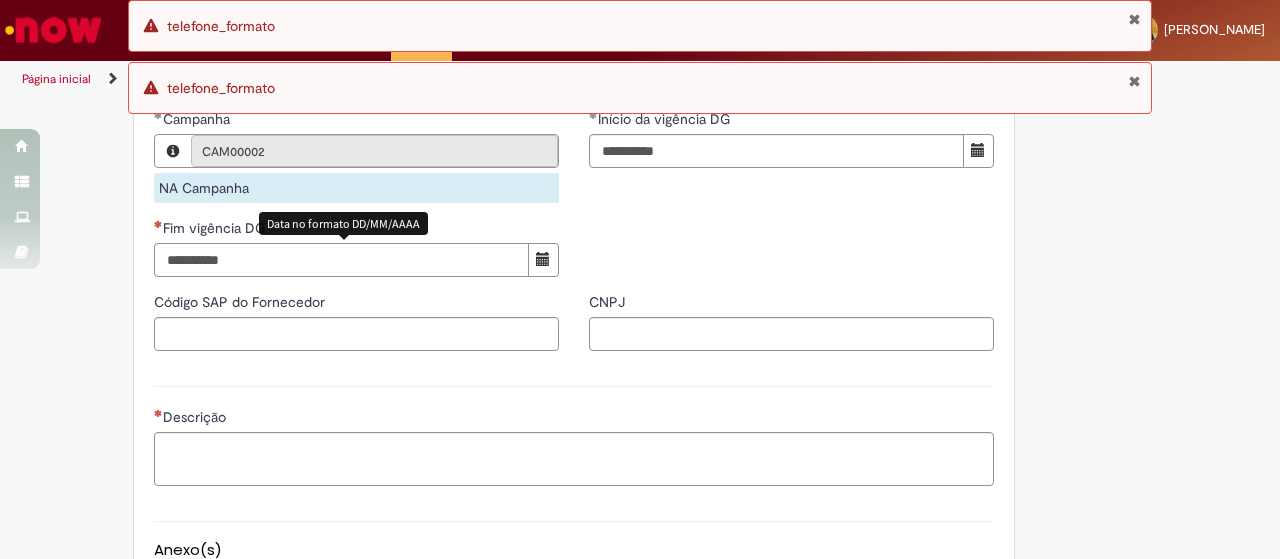 type on "**********" 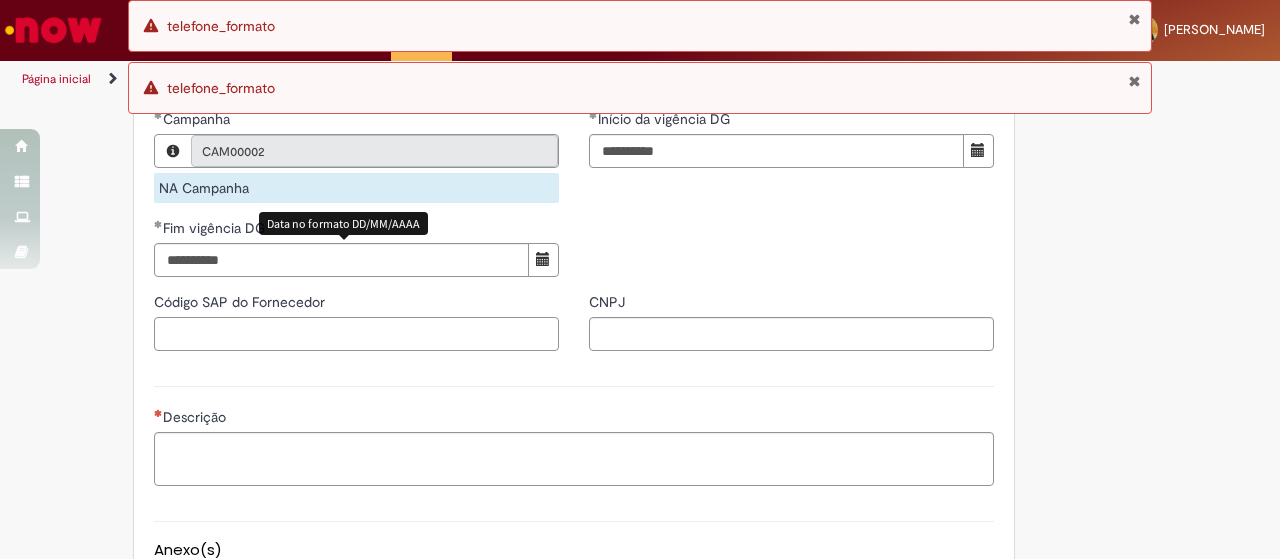 click on "Código SAP do Fornecedor" at bounding box center [356, 334] 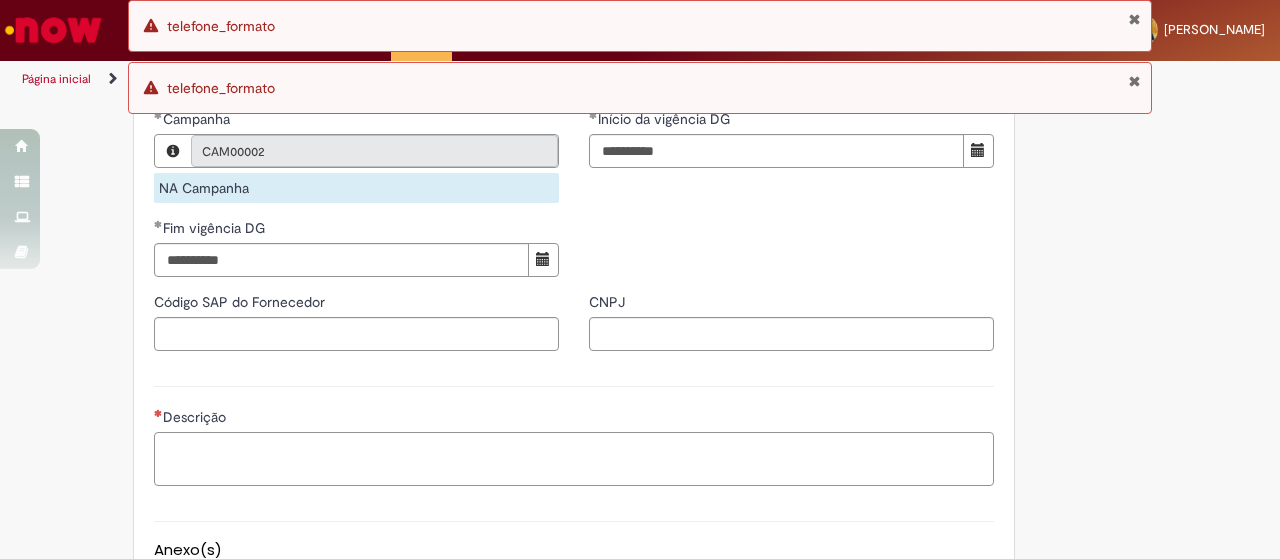 click on "Descrição" at bounding box center (574, 458) 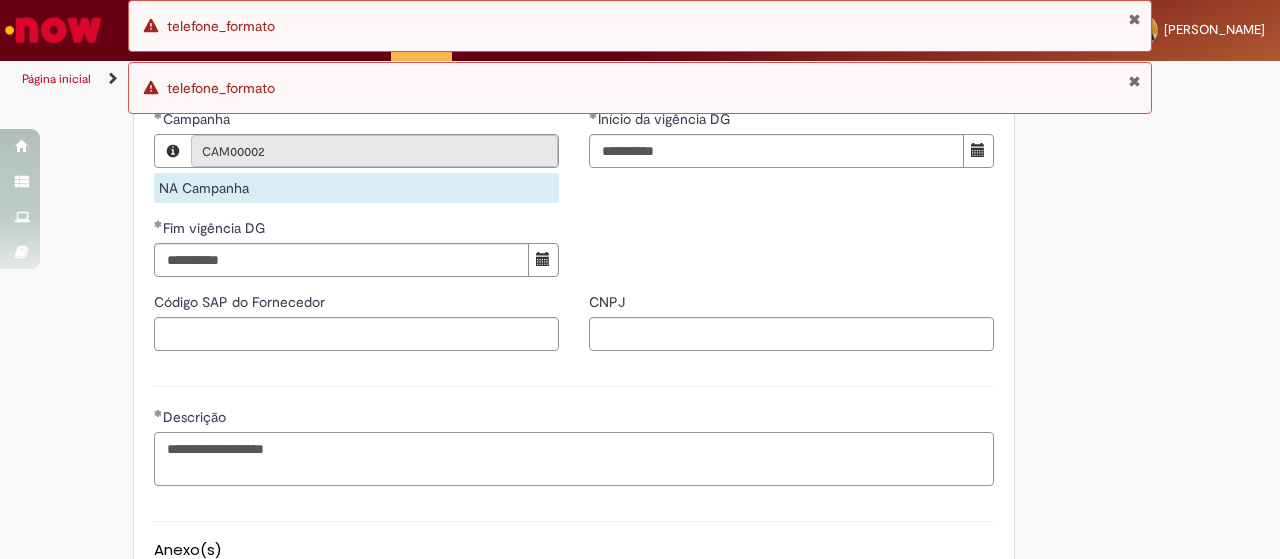 type on "**********" 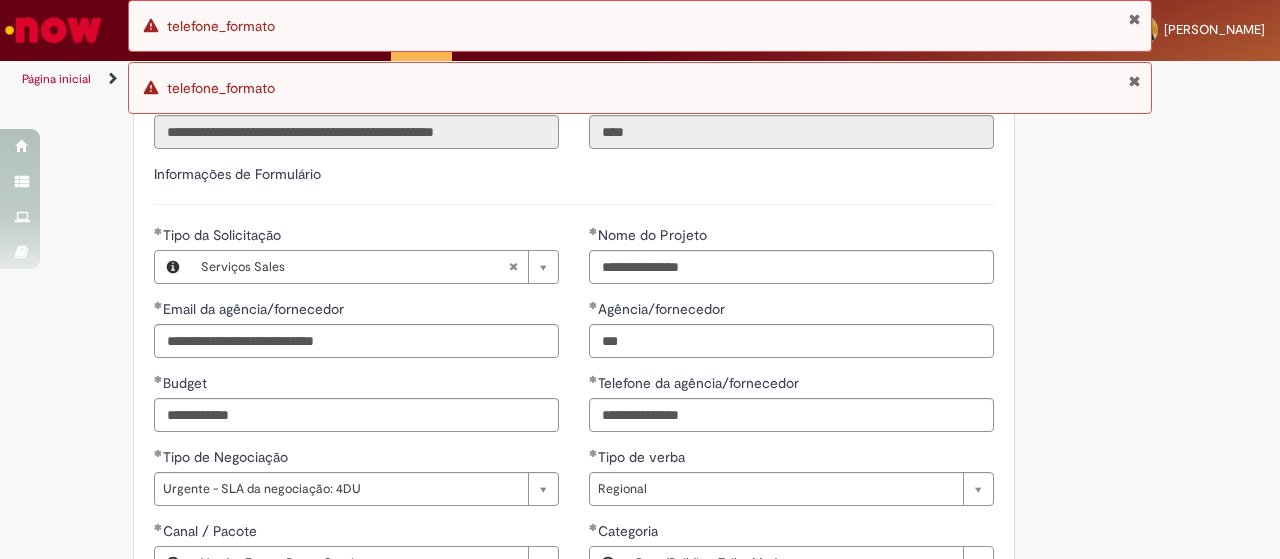 scroll, scrollTop: 856, scrollLeft: 0, axis: vertical 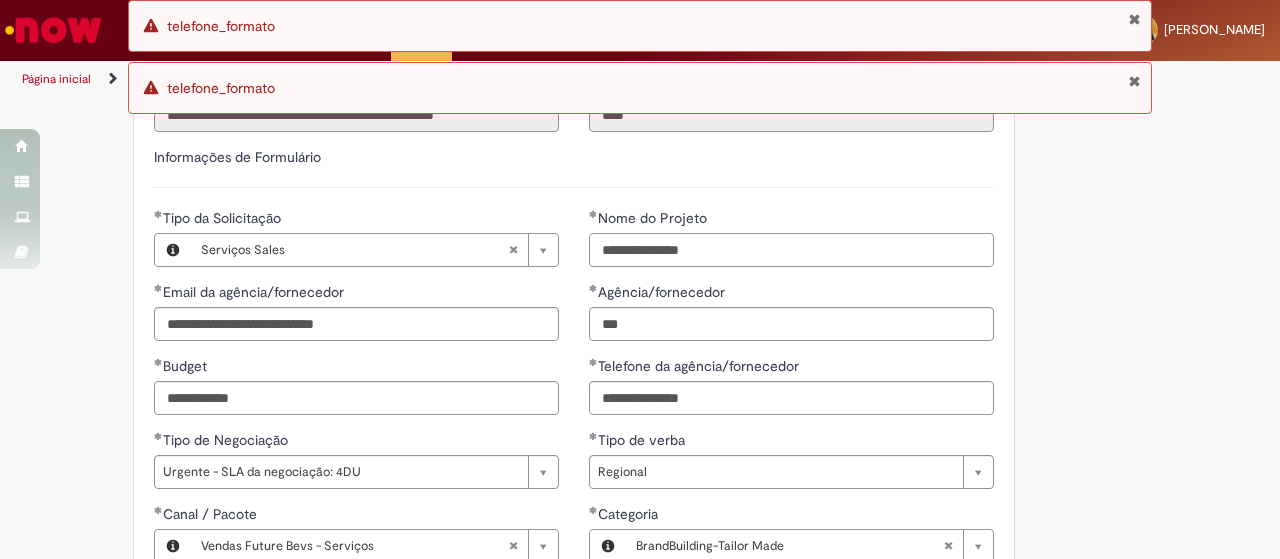 click on "**********" at bounding box center [791, 250] 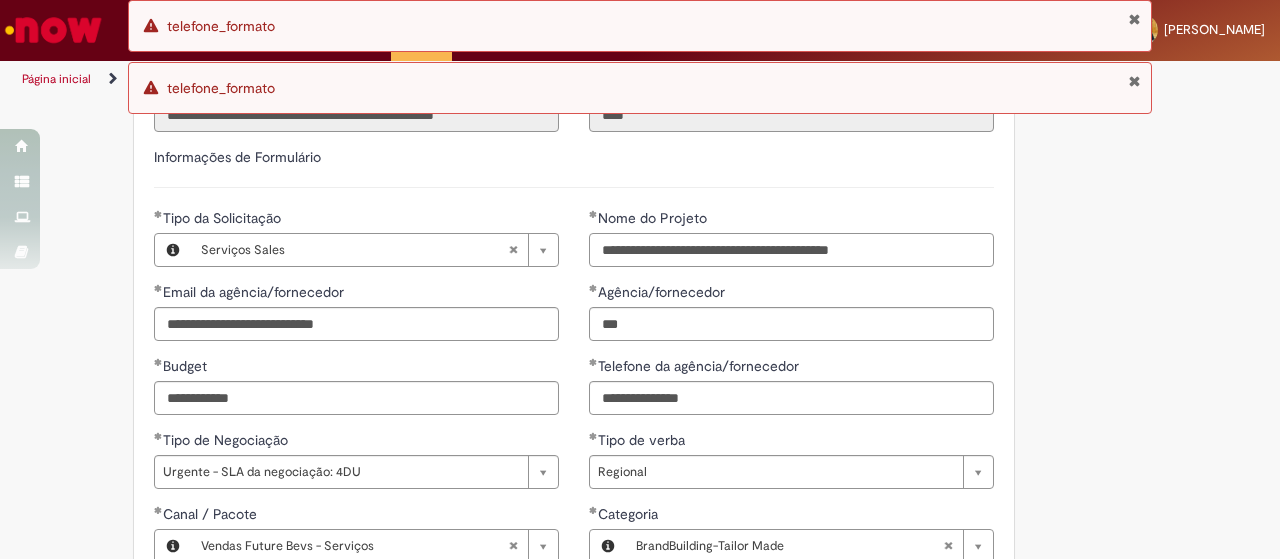 drag, startPoint x: 898, startPoint y: 231, endPoint x: 544, endPoint y: 221, distance: 354.1412 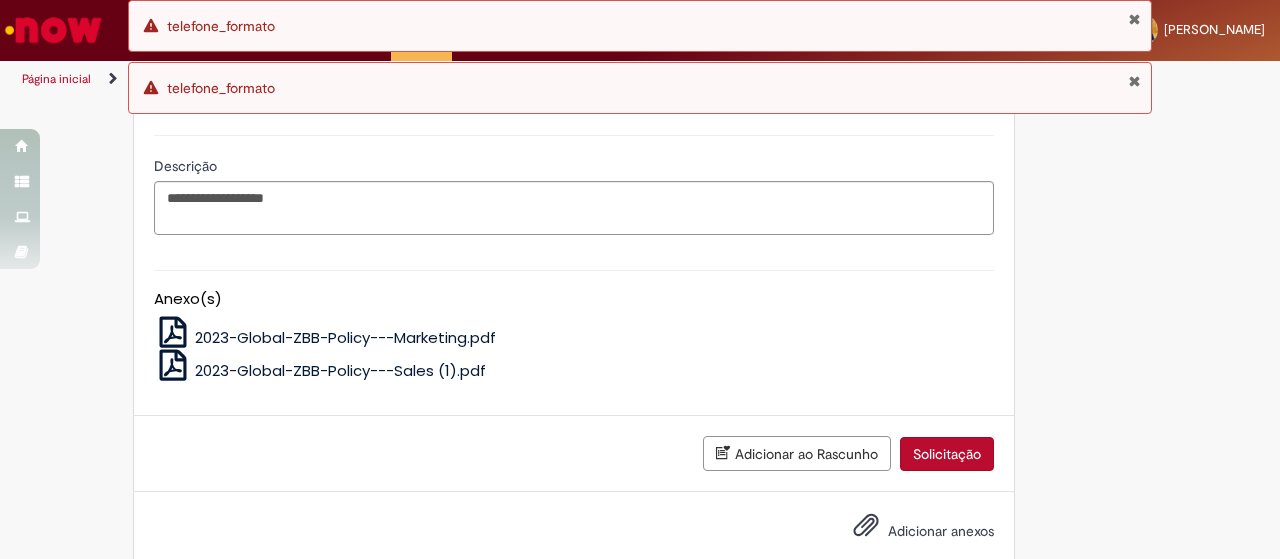 scroll, scrollTop: 1688, scrollLeft: 0, axis: vertical 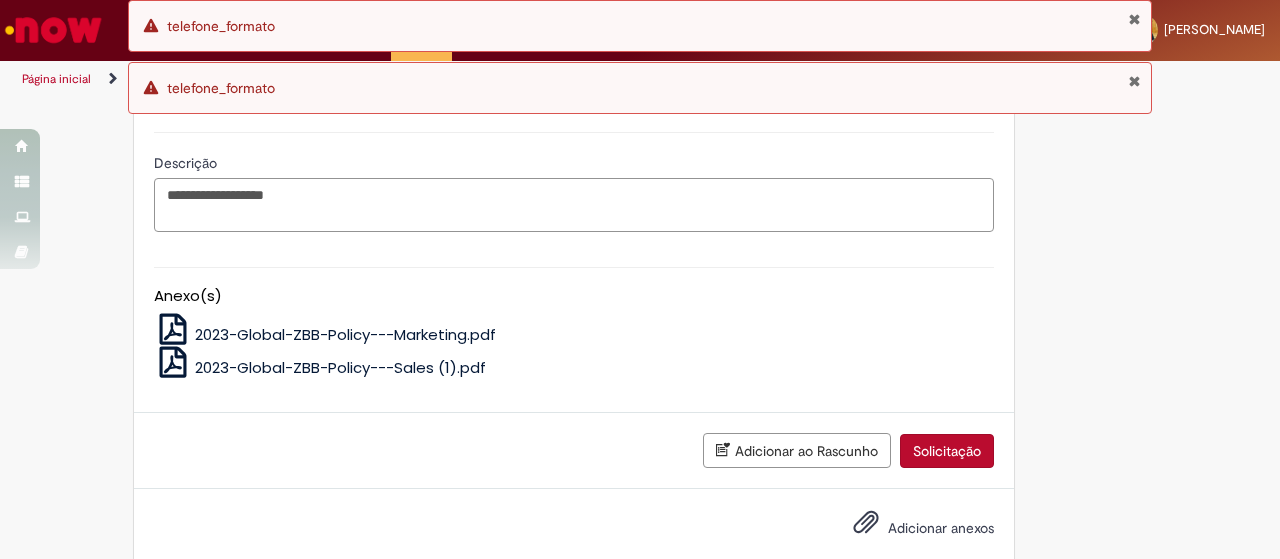 drag, startPoint x: 414, startPoint y: 180, endPoint x: 40, endPoint y: 162, distance: 374.4329 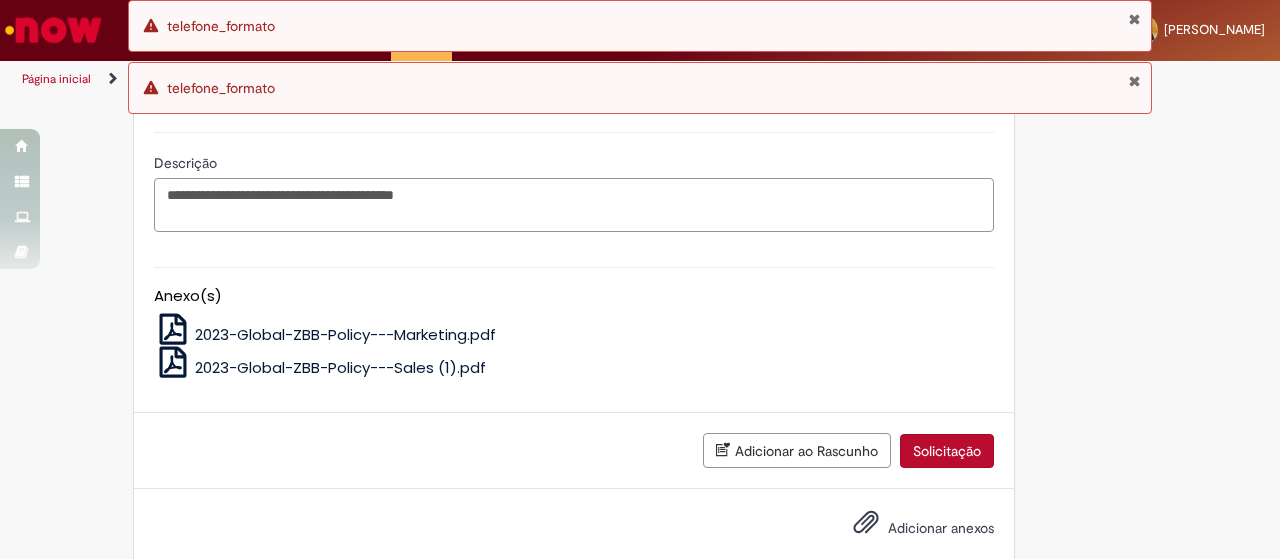 type on "**********" 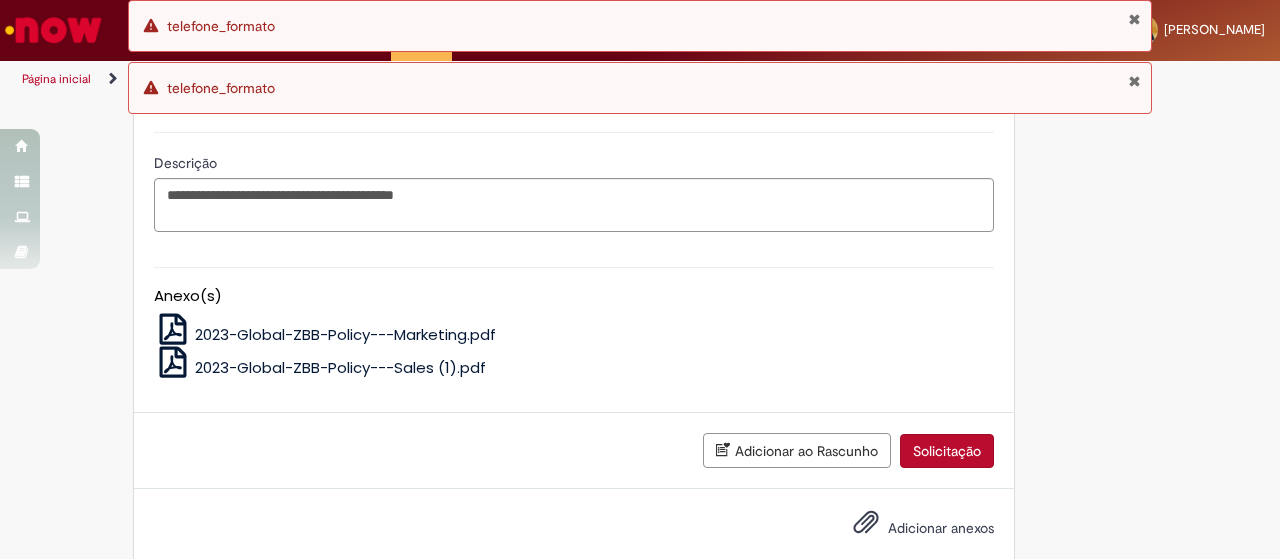 click on "Adicionar anexos" at bounding box center (941, 528) 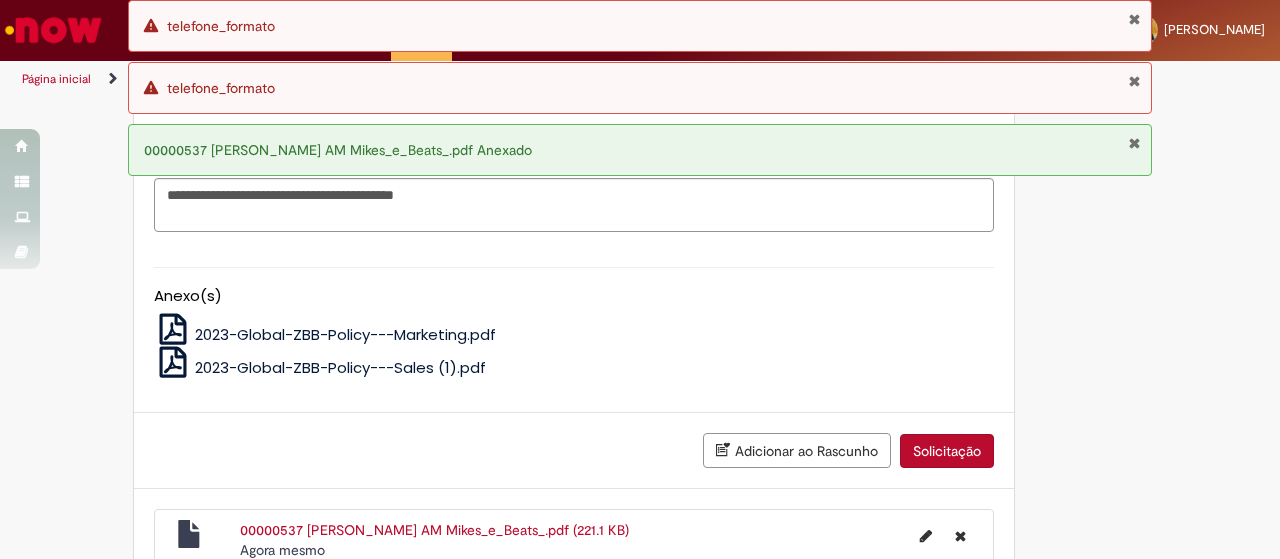 click on "Solicitação" at bounding box center (947, 451) 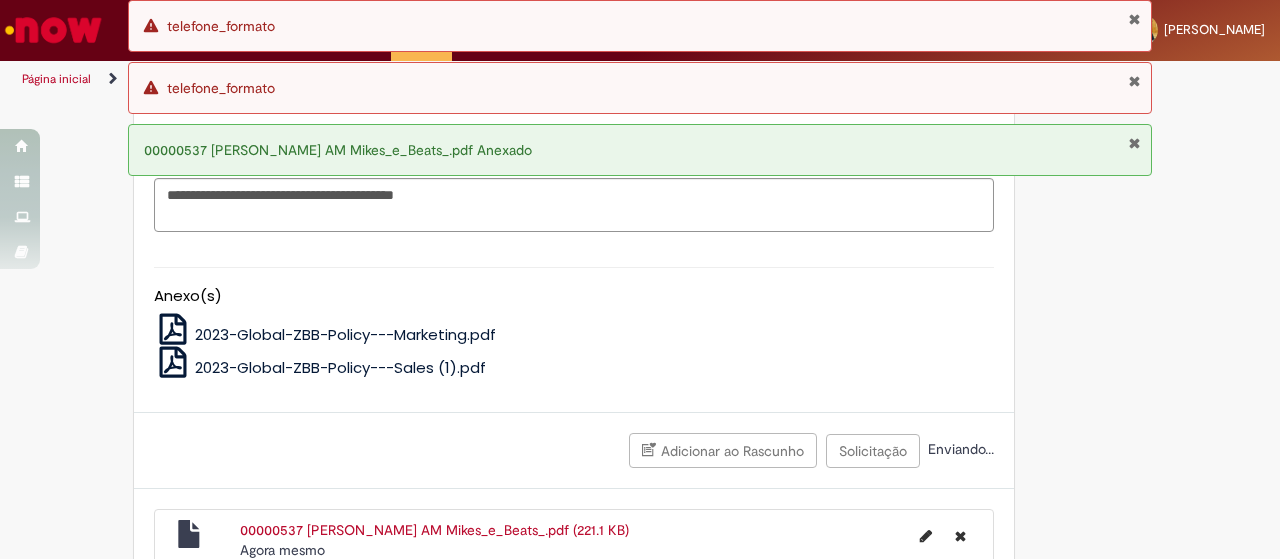 scroll, scrollTop: 1727, scrollLeft: 0, axis: vertical 